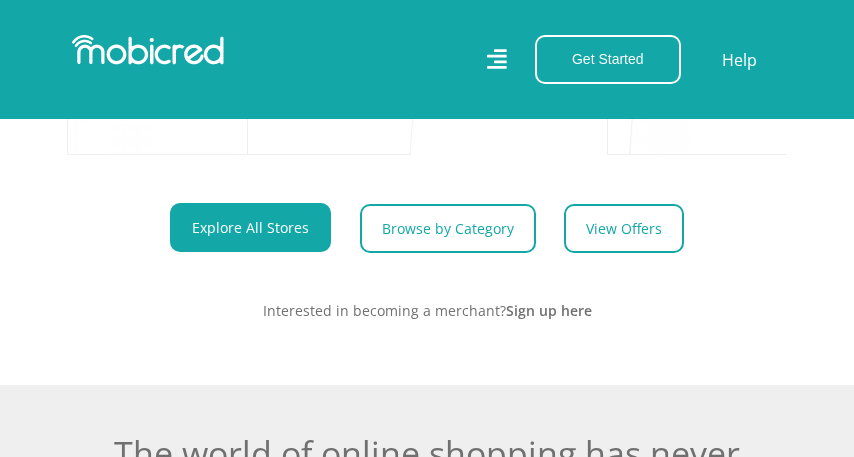 scroll, scrollTop: 1000, scrollLeft: 0, axis: vertical 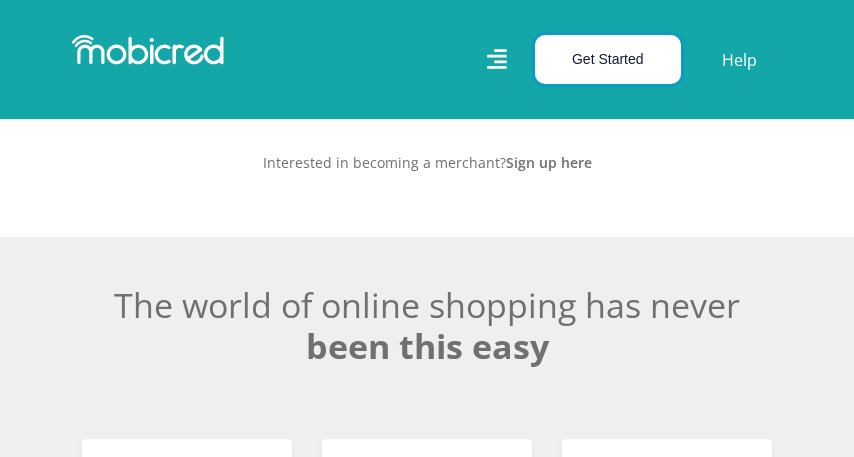 click on "Get Started" at bounding box center [608, 59] 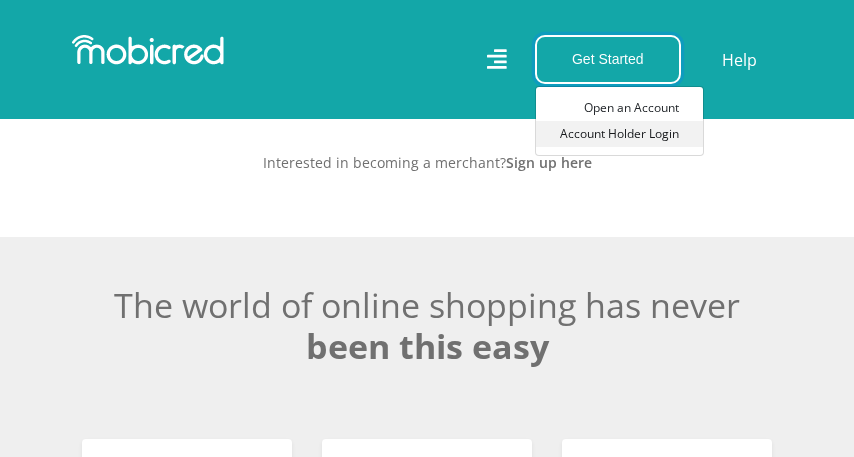 scroll, scrollTop: 0, scrollLeft: 900, axis: horizontal 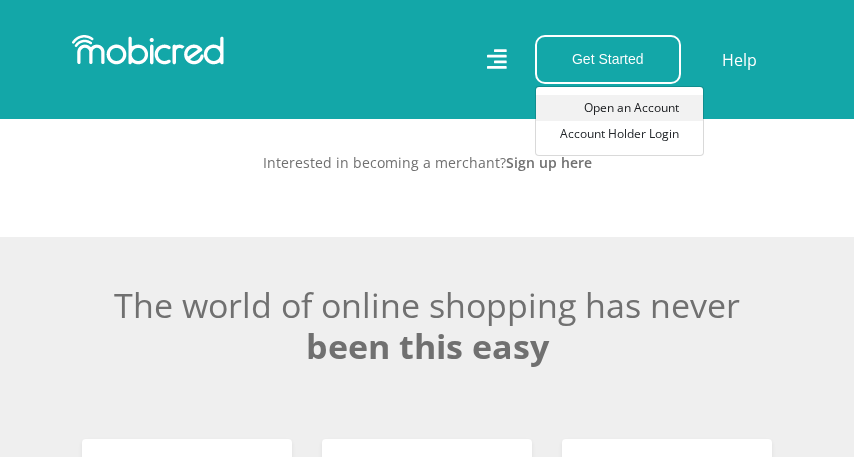 click on "Open an Account" at bounding box center (619, 108) 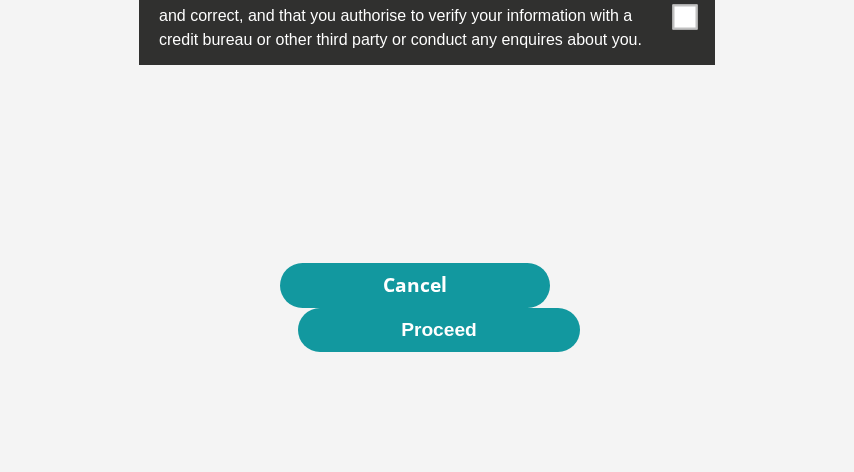 scroll, scrollTop: 7300, scrollLeft: 0, axis: vertical 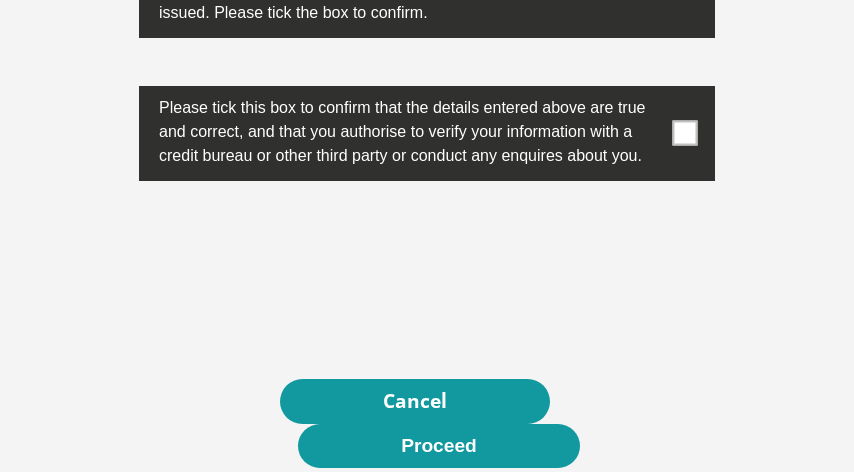 click at bounding box center (685, 133) 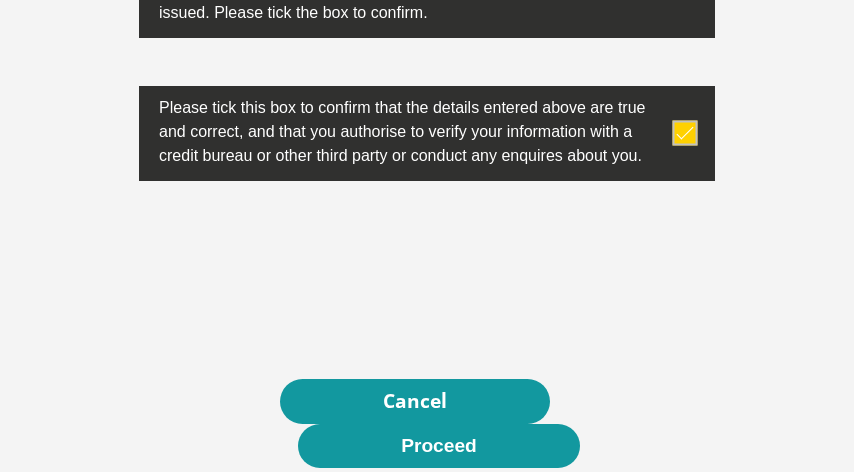 scroll, scrollTop: 7100, scrollLeft: 0, axis: vertical 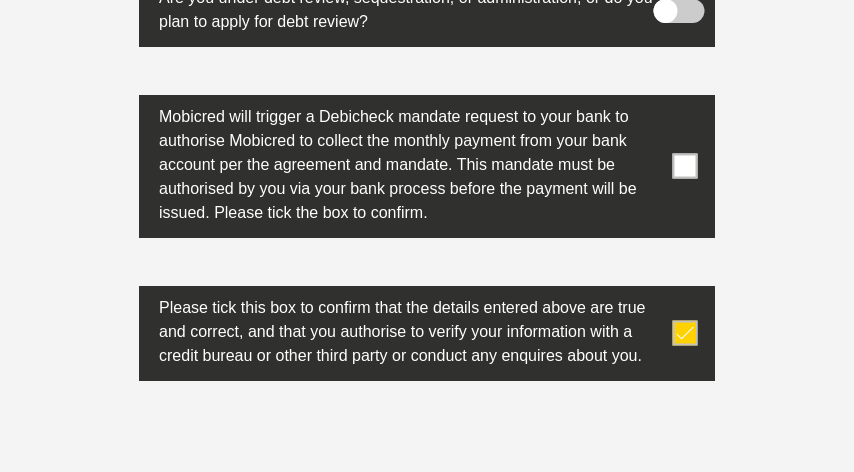 click at bounding box center (685, 166) 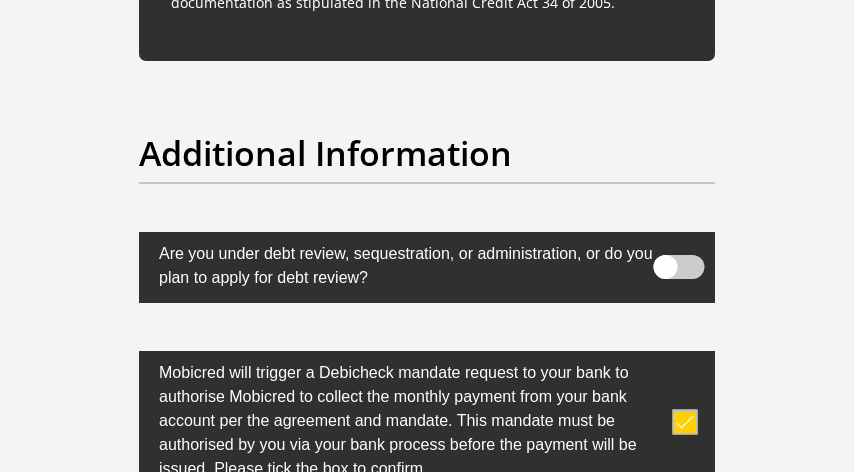 scroll, scrollTop: 7000, scrollLeft: 0, axis: vertical 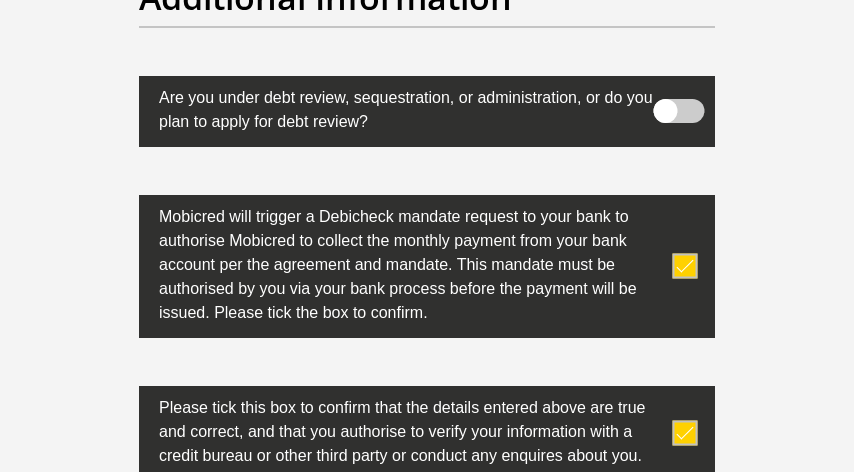 click at bounding box center (679, 111) 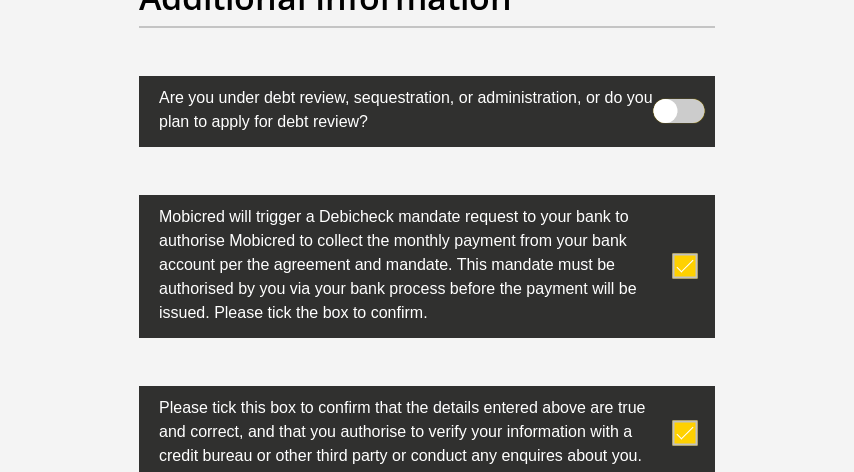 click at bounding box center [686, 93] 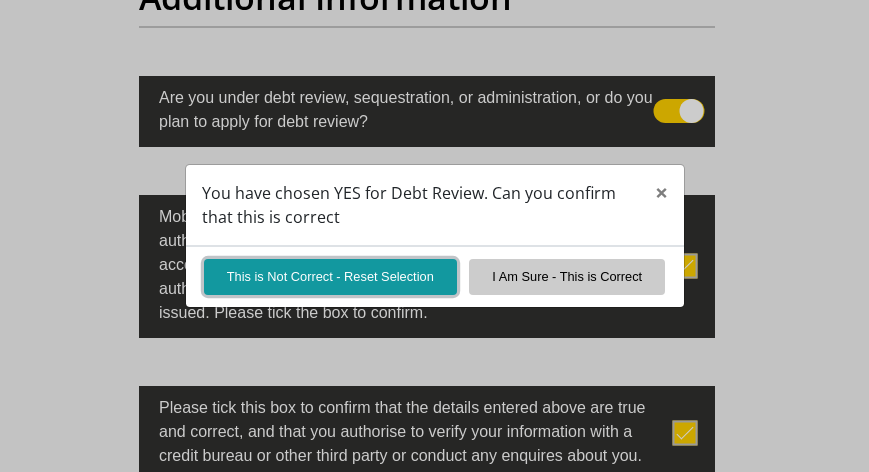 click on "This is Not Correct - Reset Selection" at bounding box center (330, 276) 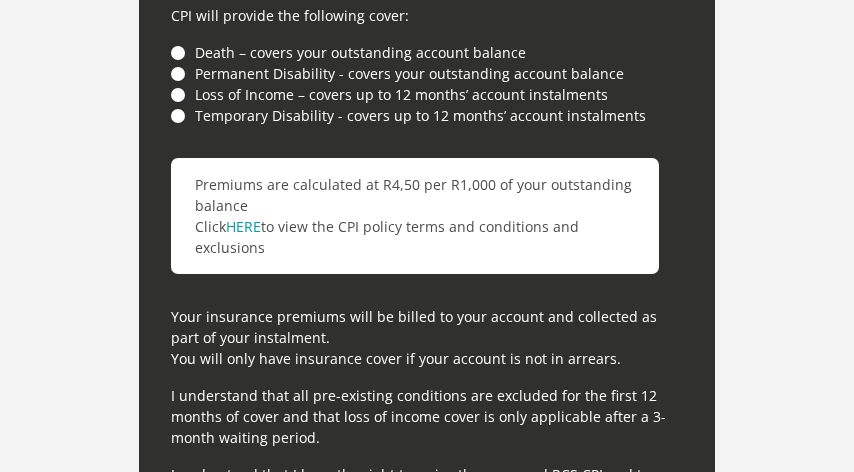 scroll, scrollTop: 6300, scrollLeft: 0, axis: vertical 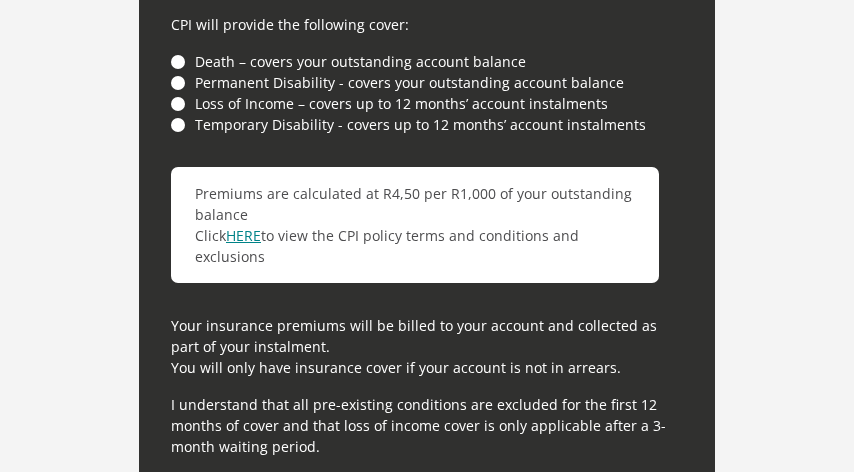 click on "HERE" at bounding box center (243, 235) 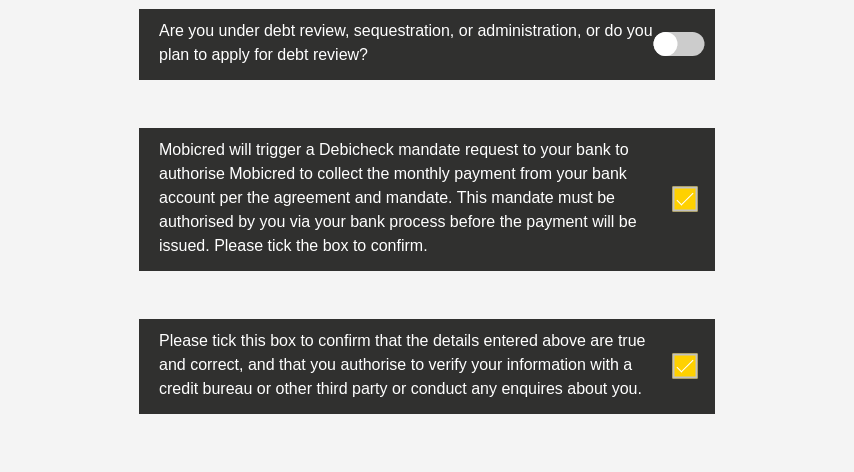 scroll, scrollTop: 6921, scrollLeft: 0, axis: vertical 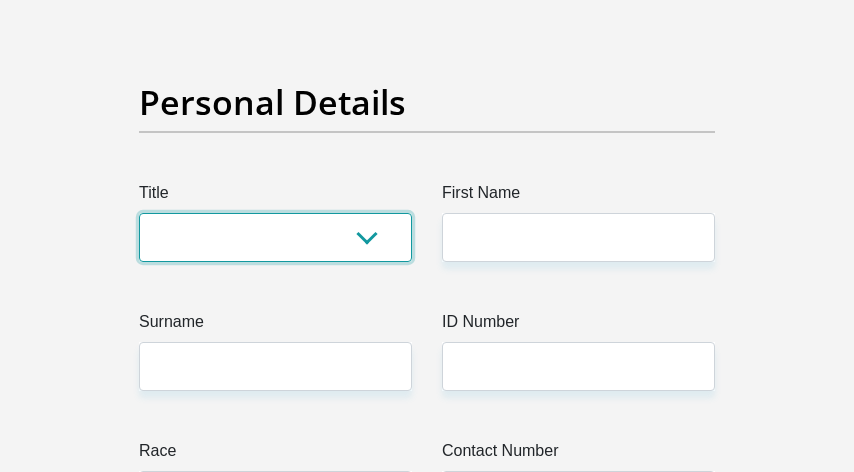 click on "Mr
Ms
Mrs
Dr
Other" at bounding box center [275, 237] 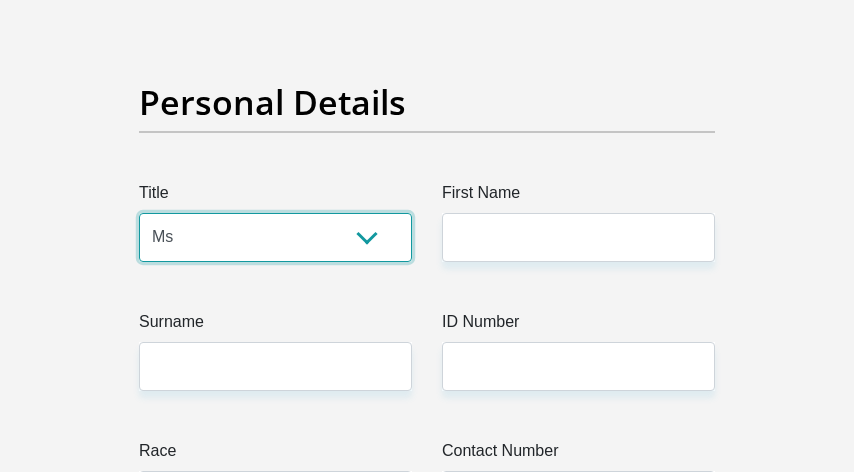 click on "Mr
Ms
Mrs
Dr
Other" at bounding box center [275, 237] 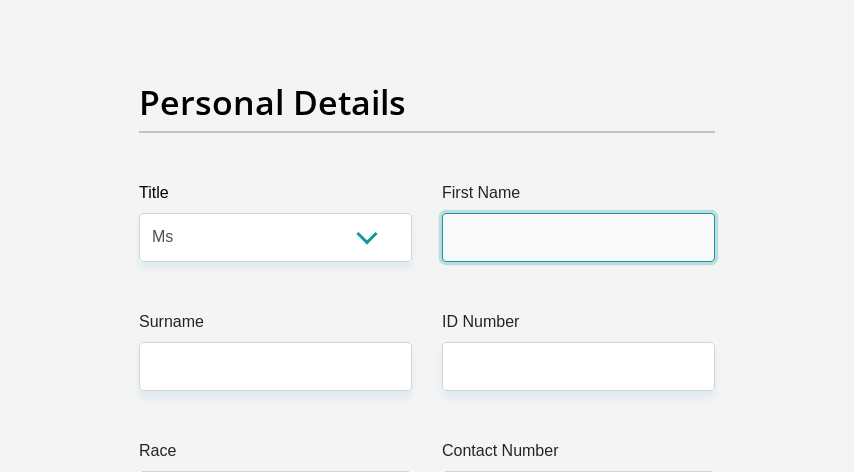 click on "First Name" at bounding box center [578, 237] 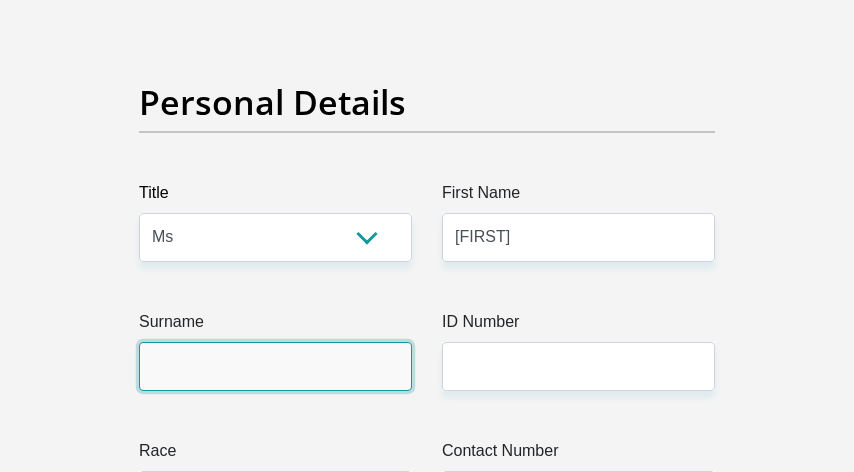type on "[LAST]" 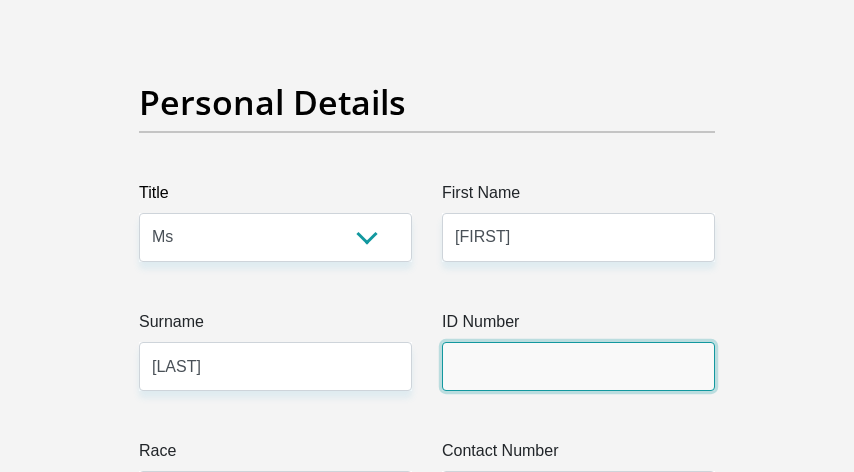 type on "[SSN]" 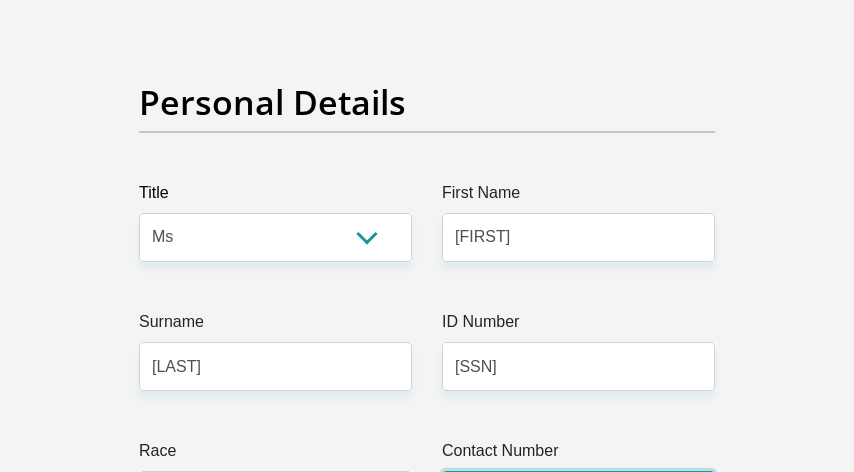 type on "[PHONE]" 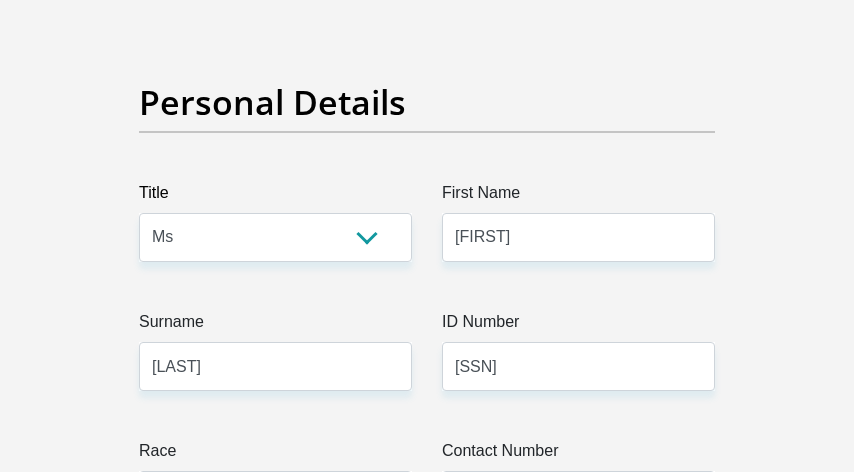 select on "ZAF" 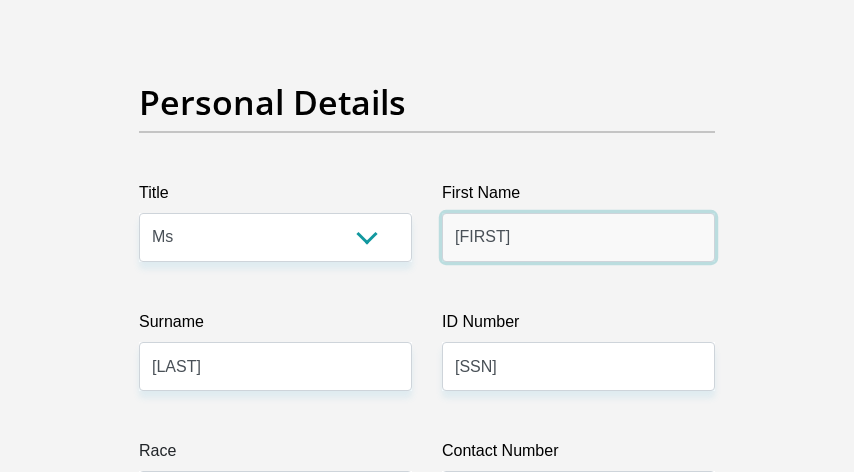 scroll, scrollTop: 500, scrollLeft: 0, axis: vertical 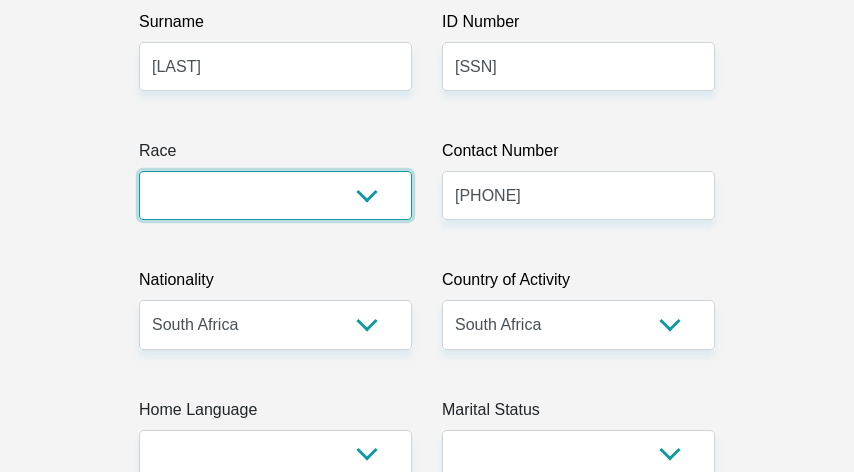click on "Black
Coloured
Indian
White
Other" at bounding box center [275, 195] 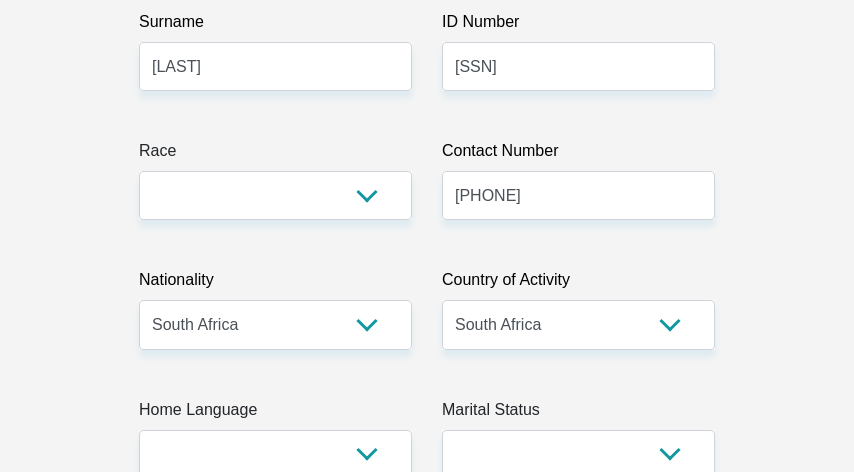click on "Title
Mr
Ms
Mrs
Dr
Other
First Name
[FIRST]
Surname
[LAST]
ID Number
[SSN]
Please input valid ID number
Race
Black
Coloured
Indian
White
Other
Contact Number
[PHONE]
Please input valid contact number
Nationality
South Africa
Afghanistan
Aland Islands  Albania  Algeria" at bounding box center [427, 3494] 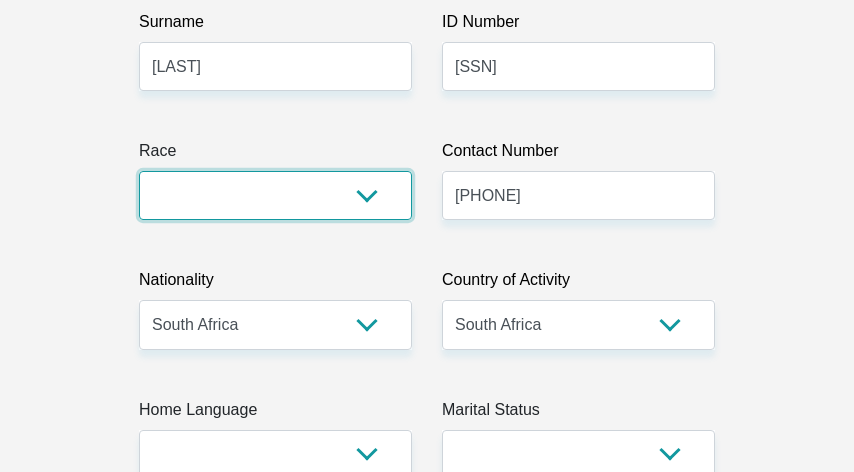 click on "Black
Coloured
Indian
White
Other" at bounding box center (275, 195) 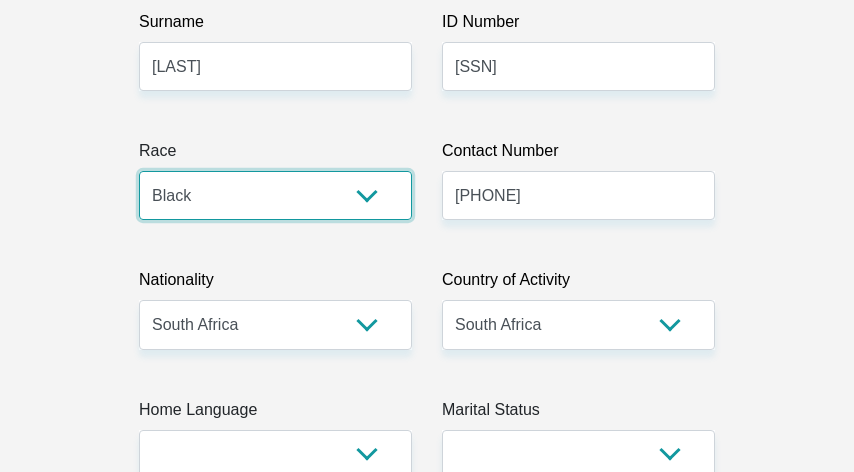 click on "Black
Coloured
Indian
White
Other" at bounding box center (275, 195) 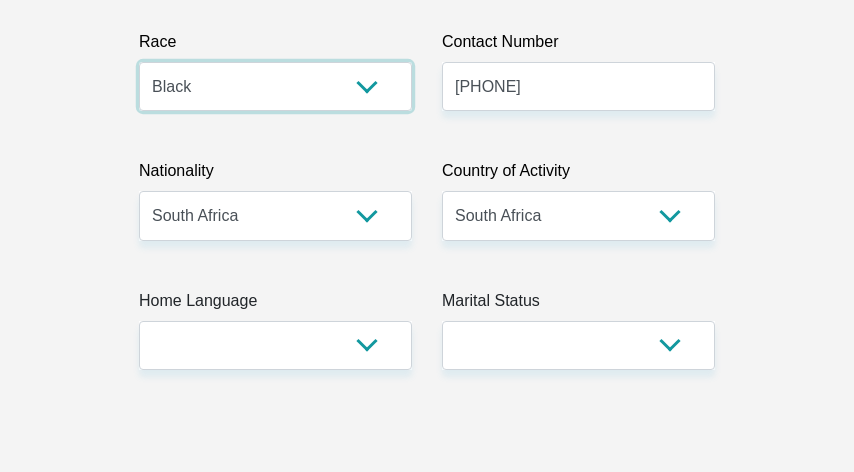 scroll, scrollTop: 800, scrollLeft: 0, axis: vertical 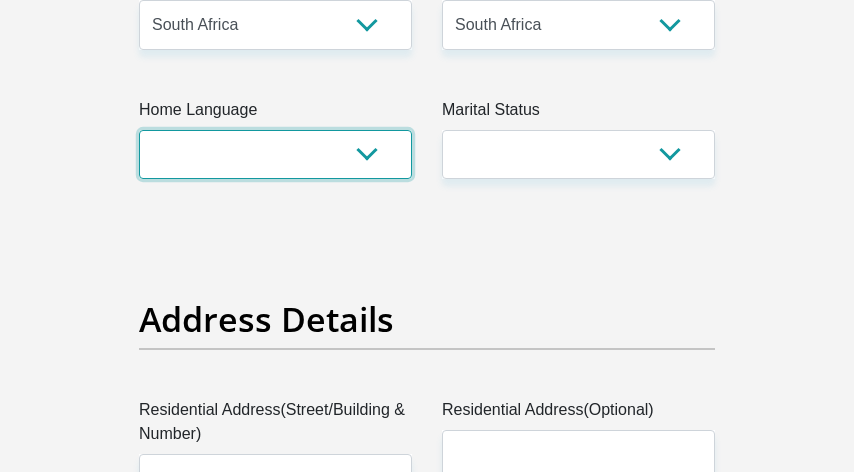 click on "Afrikaans
English
Sepedi
South Ndebele
Southern Sotho
Swati
Tsonga
Tswana
Venda
Xhosa
Zulu
Other" at bounding box center (275, 154) 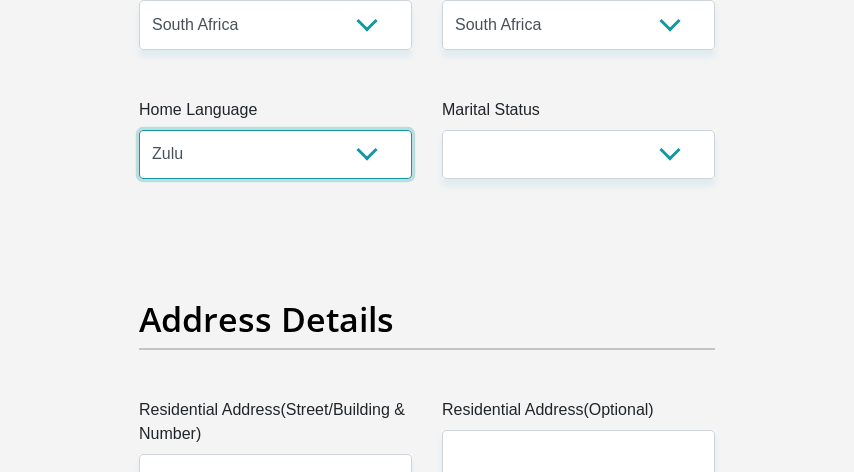 click on "Afrikaans
English
Sepedi
South Ndebele
Southern Sotho
Swati
Tsonga
Tswana
Venda
Xhosa
Zulu
Other" at bounding box center [275, 154] 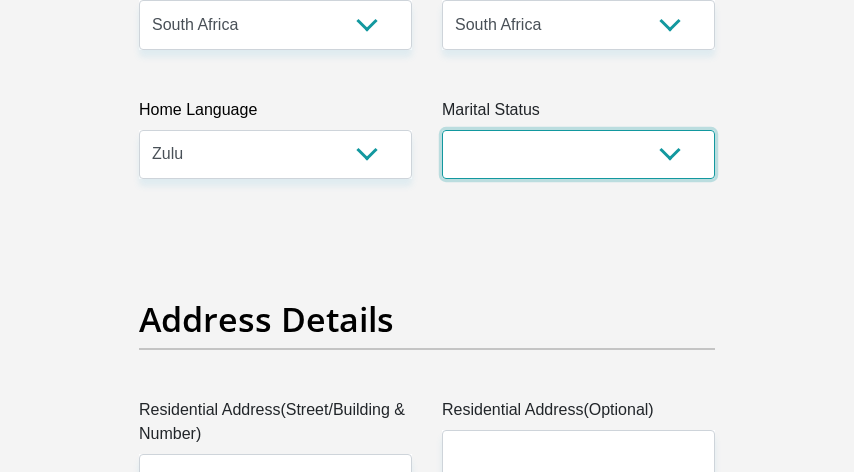 click on "Married ANC
Single
Divorced
Widowed
Married COP or Customary Law" at bounding box center (578, 154) 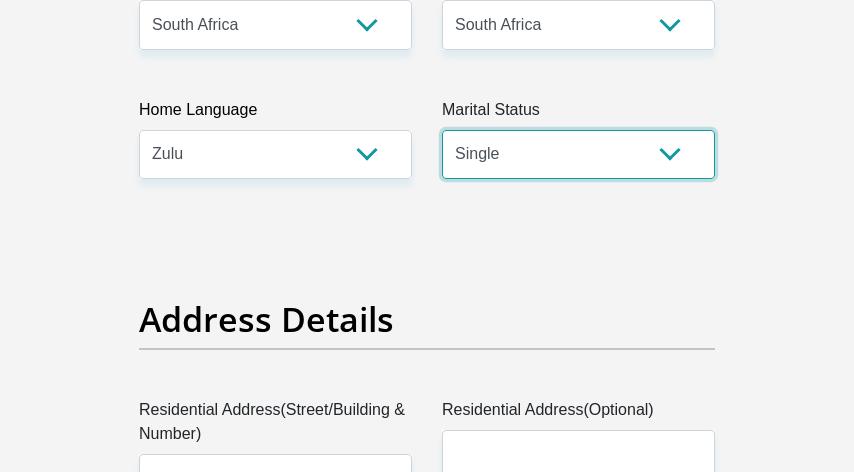 click on "Married ANC
Single
Divorced
Widowed
Married COP or Customary Law" at bounding box center [578, 154] 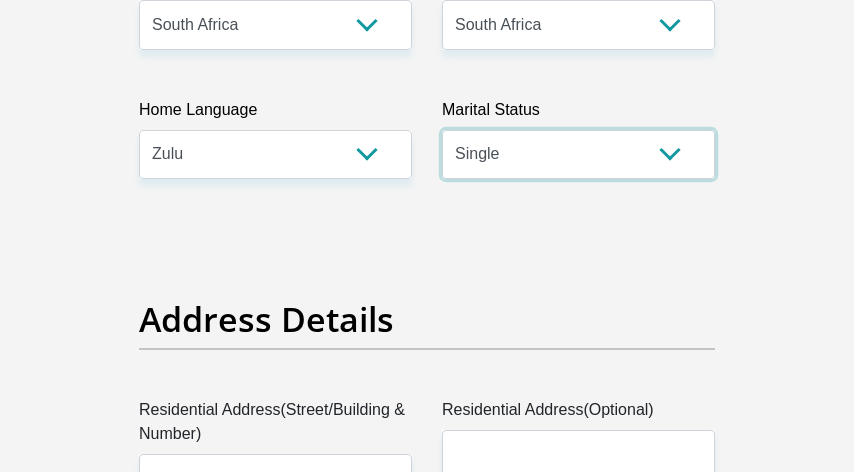 scroll, scrollTop: 1000, scrollLeft: 0, axis: vertical 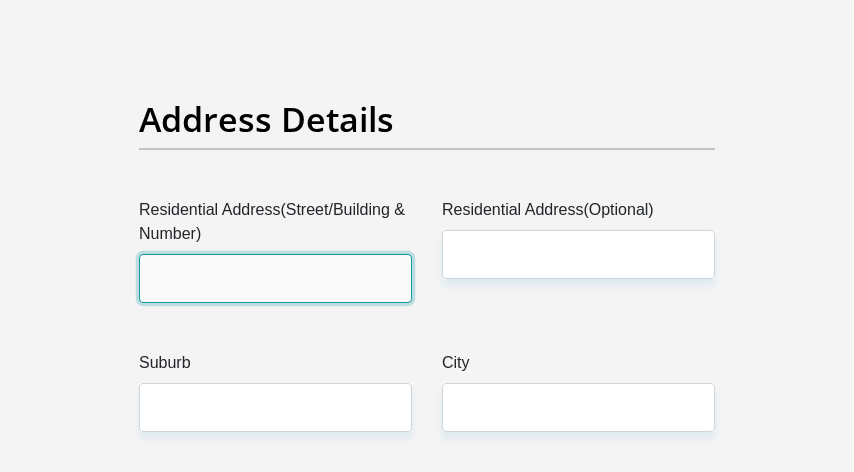 click on "Residential Address(Street/Building & Number)" at bounding box center [275, 278] 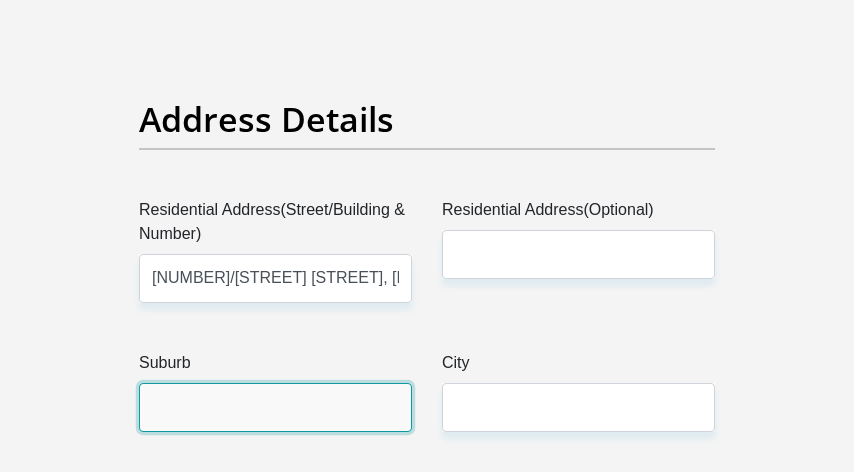 type on "Black" 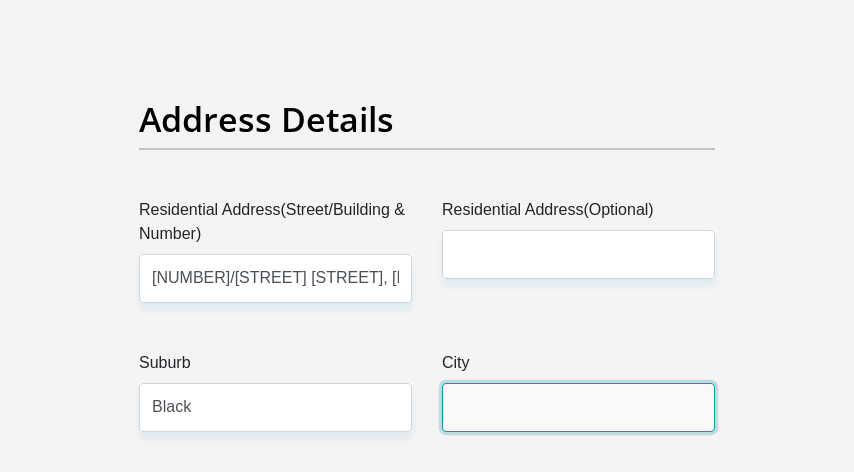 type on "Black" 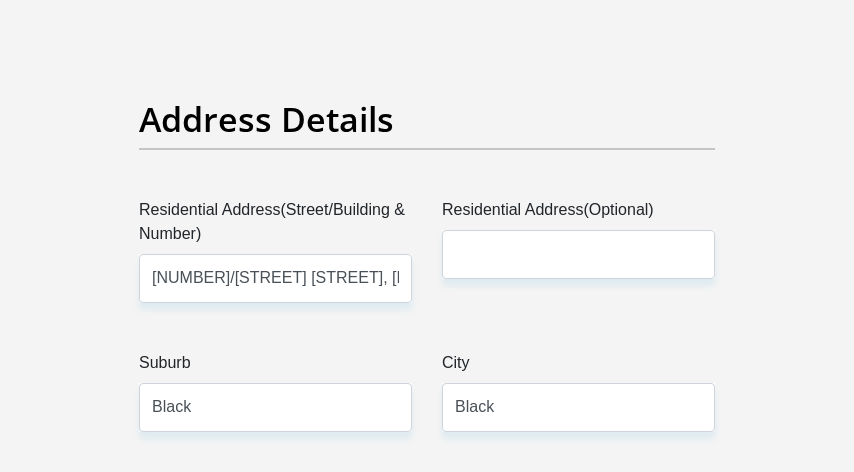 type on "1852" 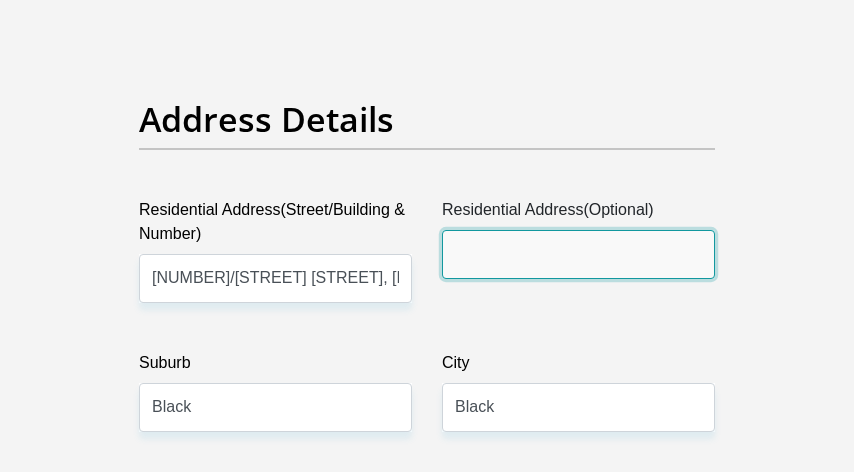 click on "Residential Address(Optional)" at bounding box center [578, 254] 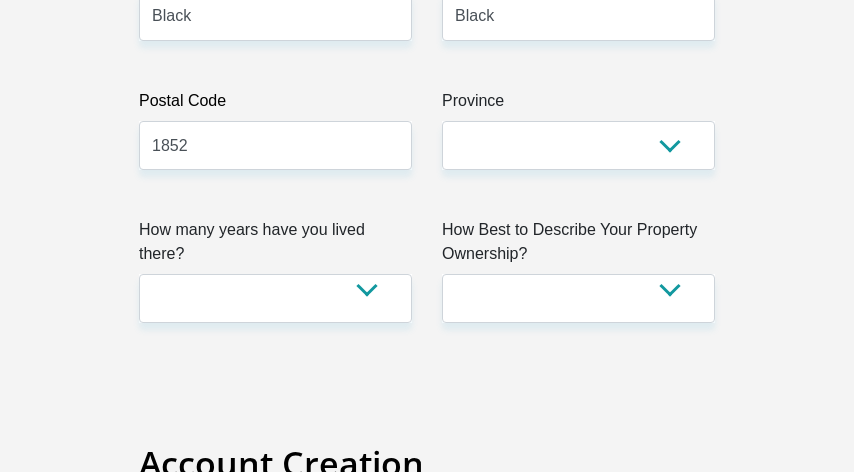 scroll, scrollTop: 1300, scrollLeft: 0, axis: vertical 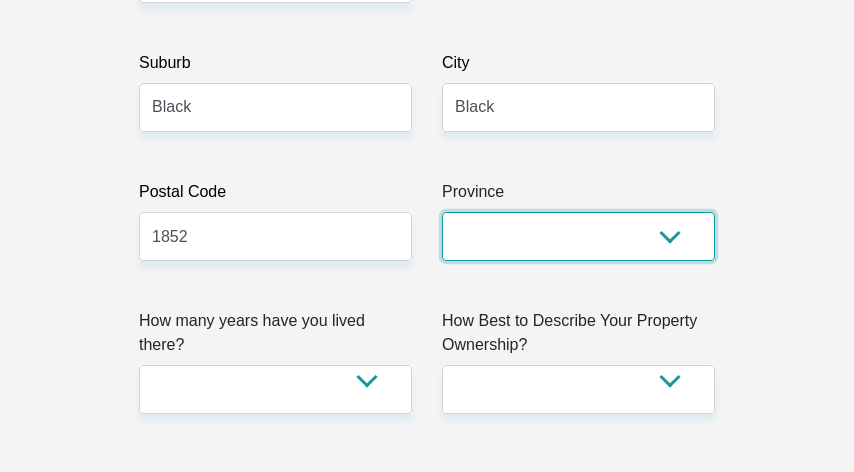 click on "Eastern Cape
Free State
Gauteng
KwaZulu-Natal
Limpopo
Mpumalanga
Northern Cape
North West
Western Cape" at bounding box center [578, 236] 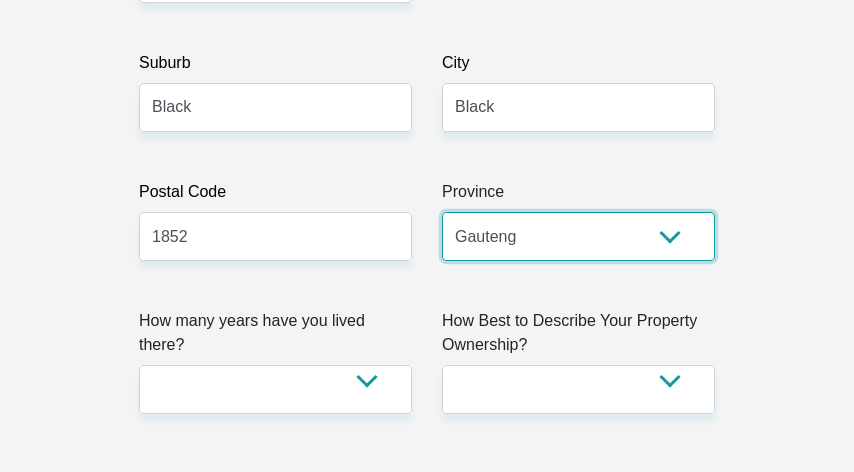 click on "Eastern Cape
Free State
Gauteng
KwaZulu-Natal
Limpopo
Mpumalanga
Northern Cape
North West
Western Cape" at bounding box center (578, 236) 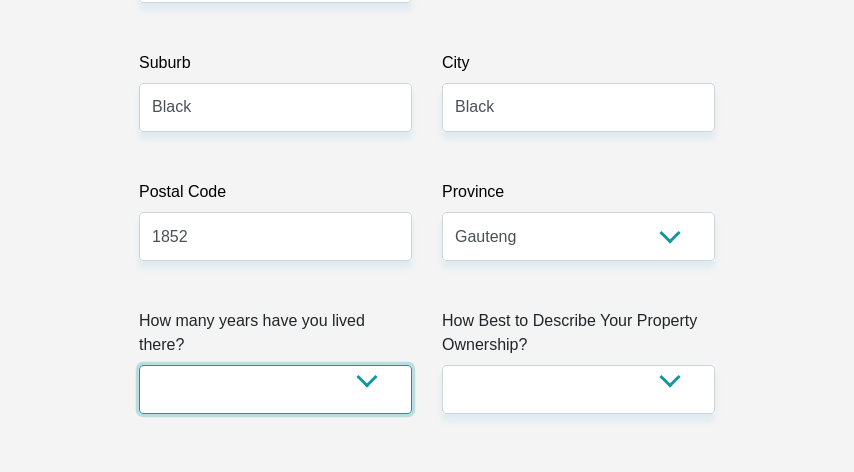 click on "less than 1 year
1-3 years
3-5 years
5+ years" at bounding box center [275, 389] 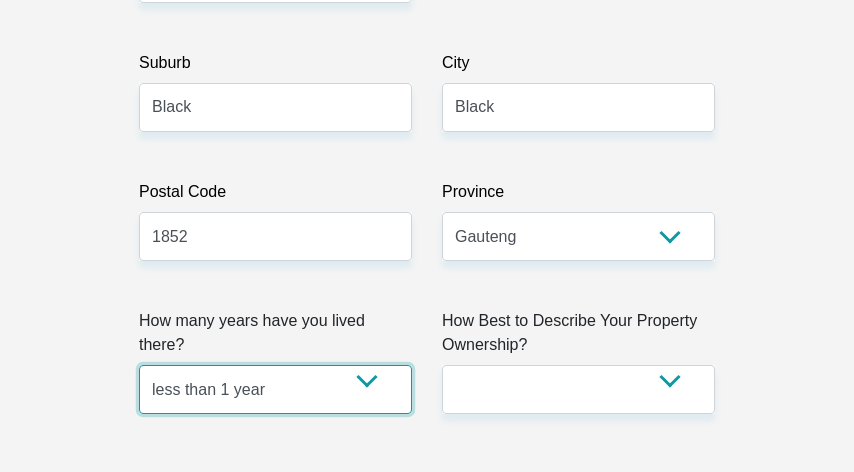 click on "less than 1 year
1-3 years
3-5 years
5+ years" at bounding box center (275, 389) 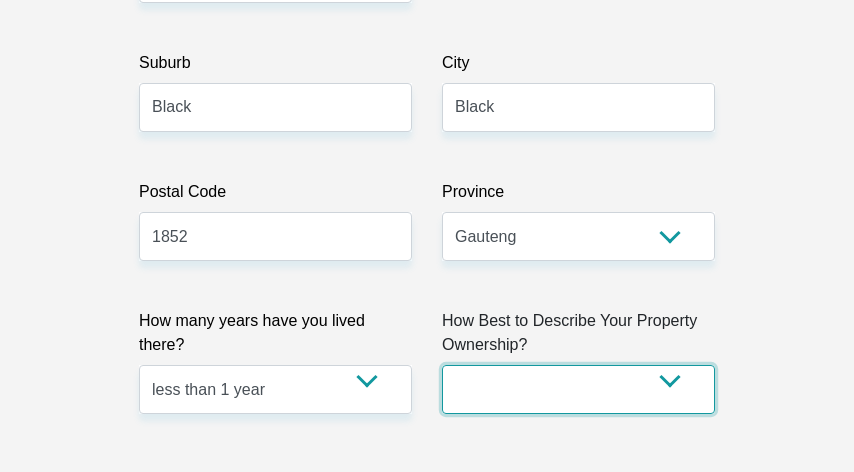 click on "Owned
Rented
Family Owned
Company Dwelling" at bounding box center (578, 389) 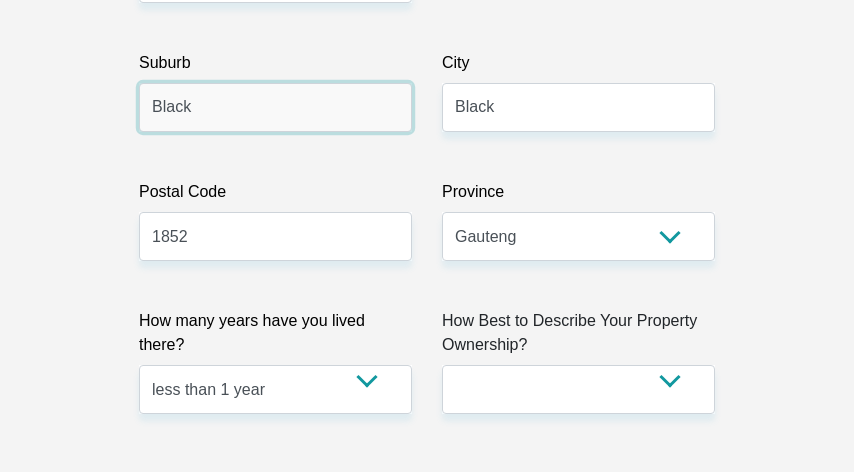 click on "Black" at bounding box center (275, 107) 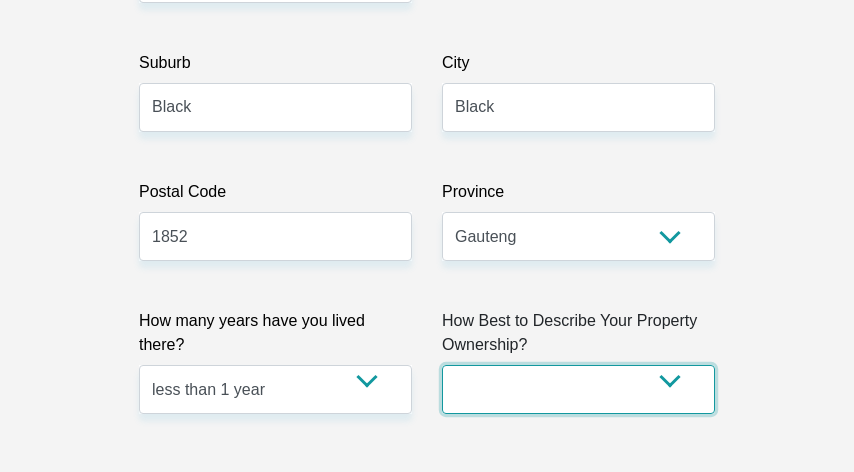 click on "Owned
Rented
Family Owned
Company Dwelling" at bounding box center (578, 389) 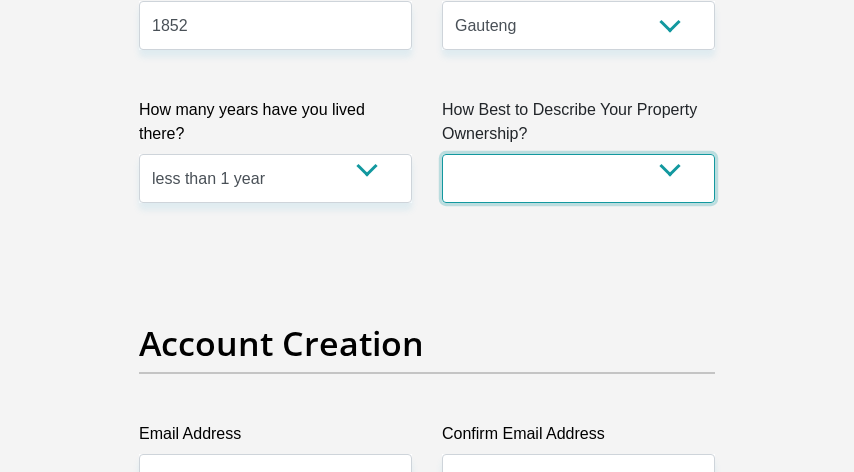 scroll, scrollTop: 1400, scrollLeft: 0, axis: vertical 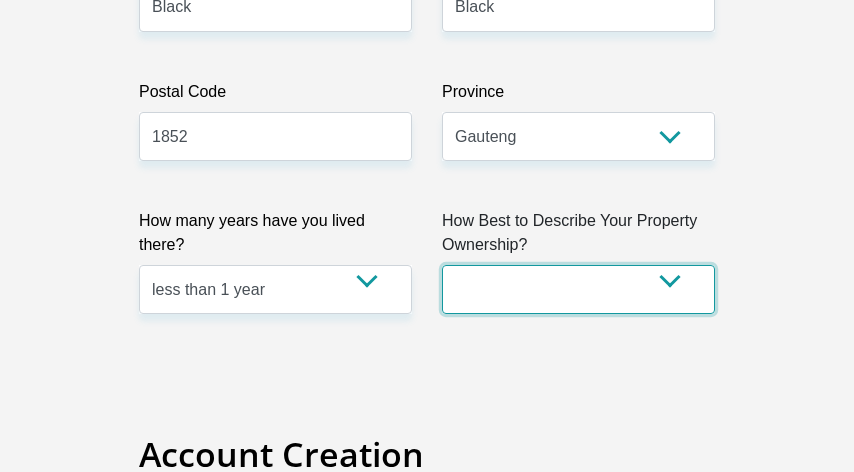 click on "Owned
Rented
Family Owned
Company Dwelling" at bounding box center [578, 289] 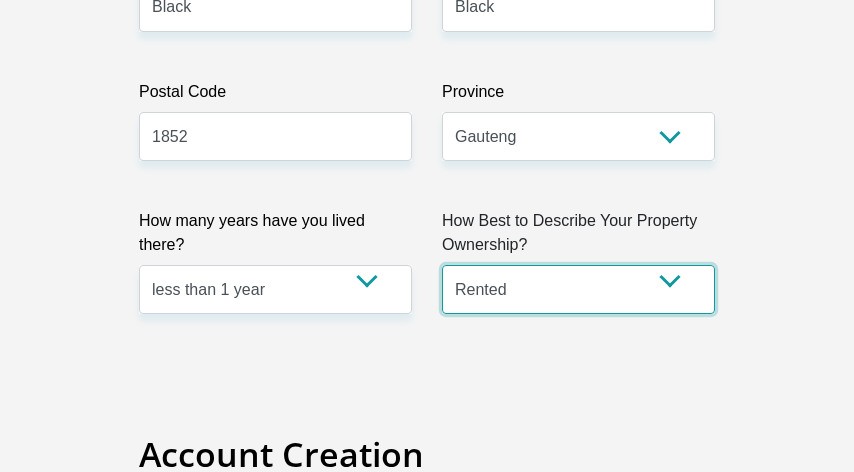 click on "Owned
Rented
Family Owned
Company Dwelling" at bounding box center [578, 289] 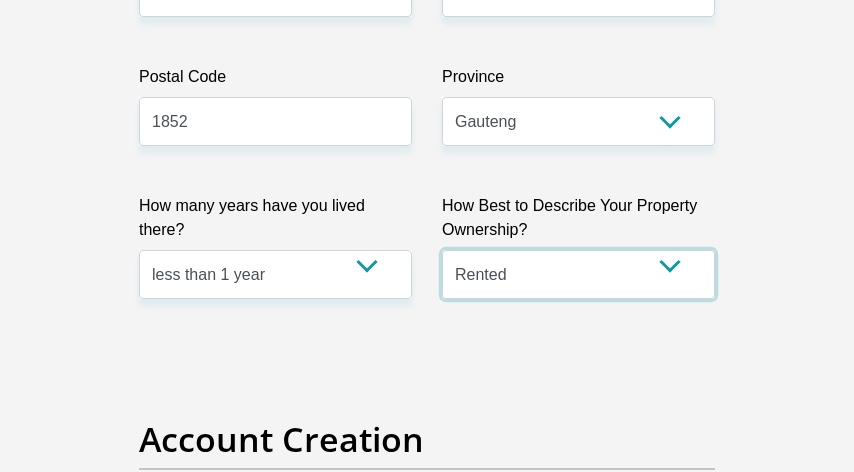 scroll, scrollTop: 1700, scrollLeft: 0, axis: vertical 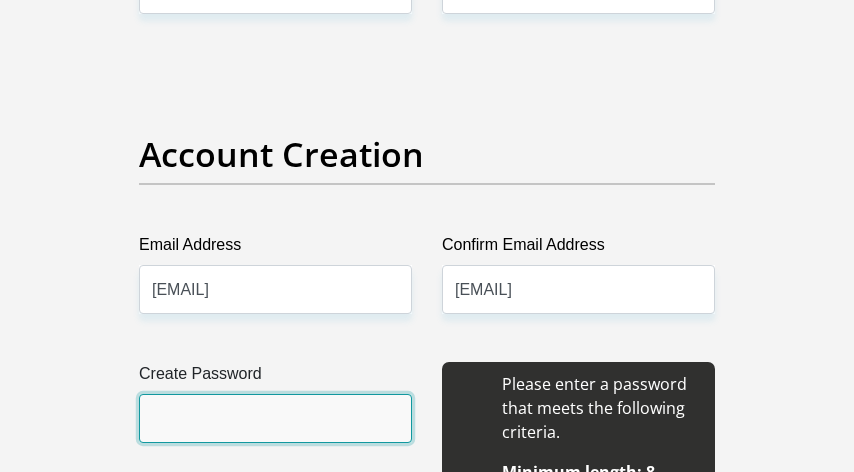click on "Create Password" at bounding box center [275, 418] 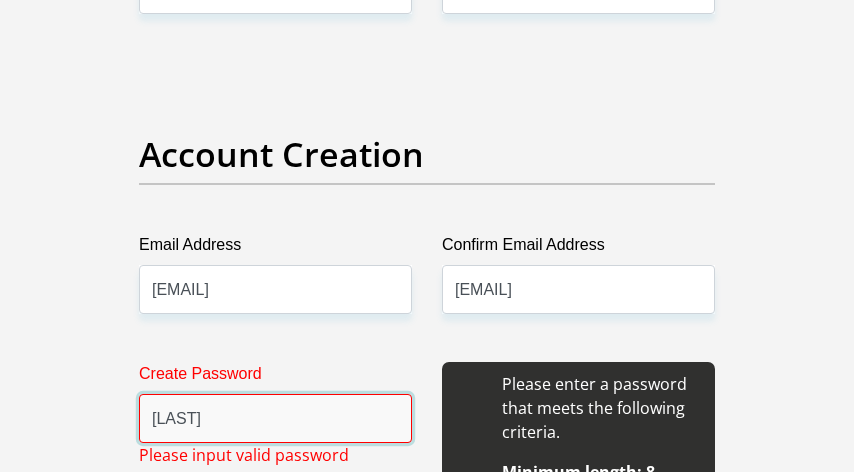 type on "K" 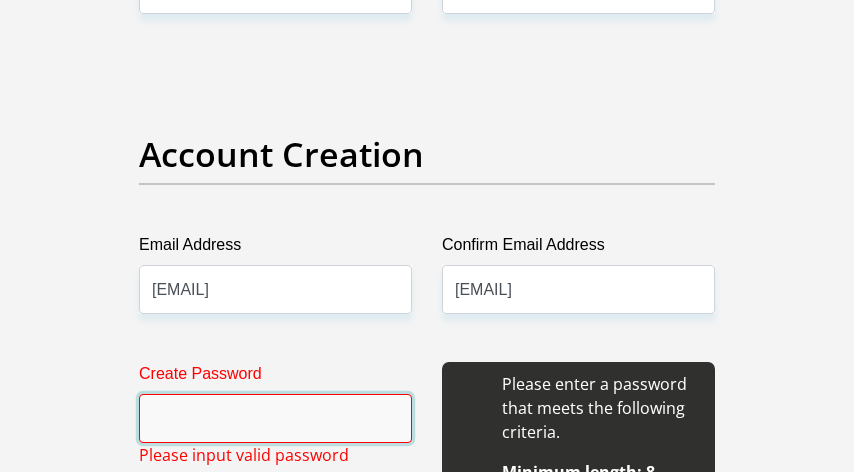 type on "[LAST]" 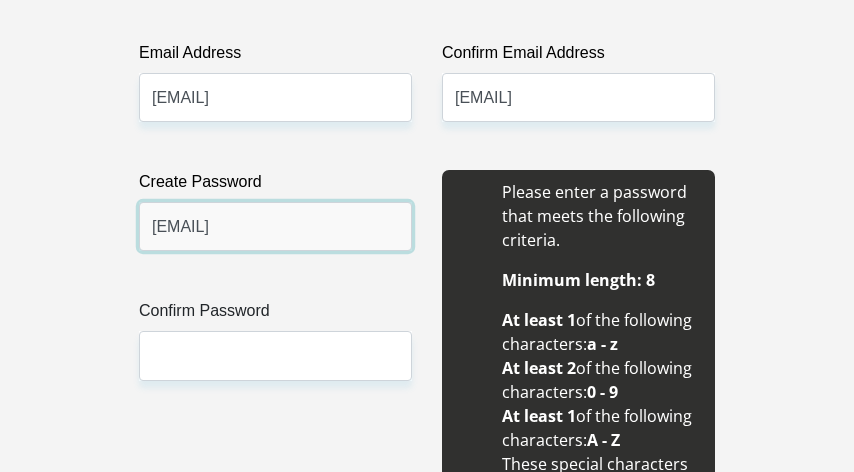 scroll, scrollTop: 1900, scrollLeft: 0, axis: vertical 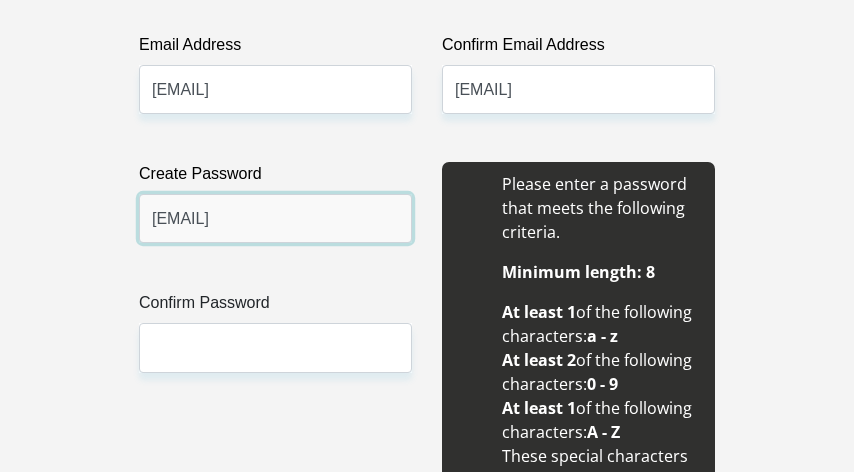 type on "[EMAIL]" 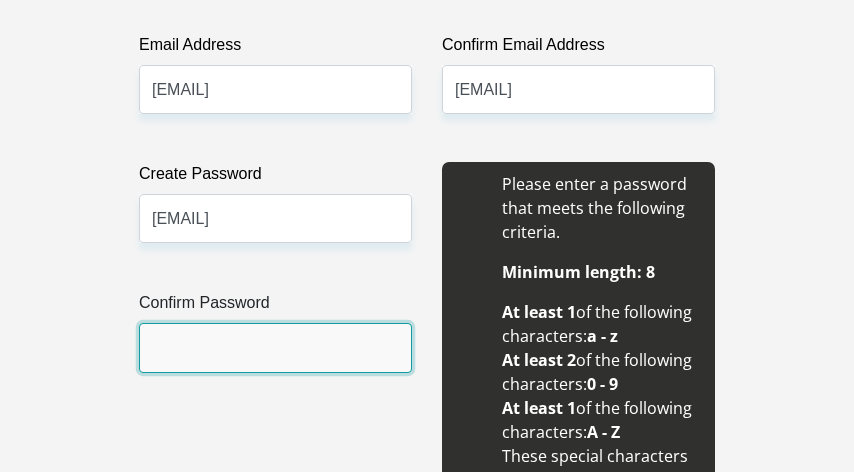 click on "Confirm Password" at bounding box center (275, 347) 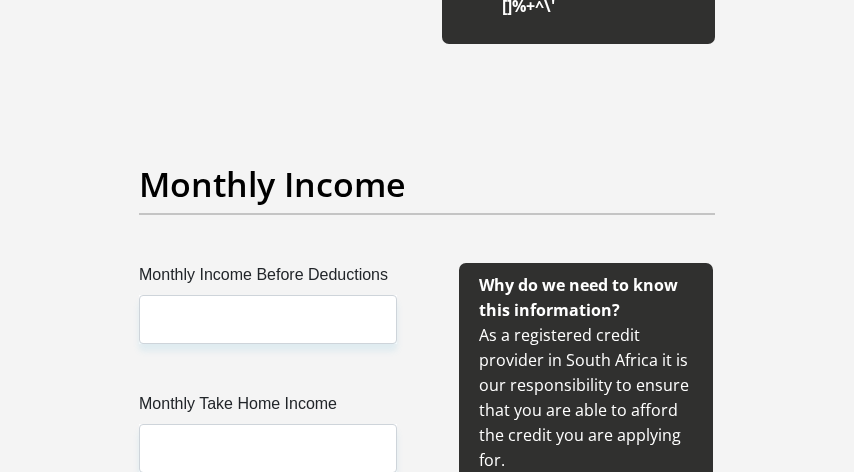 scroll, scrollTop: 2500, scrollLeft: 0, axis: vertical 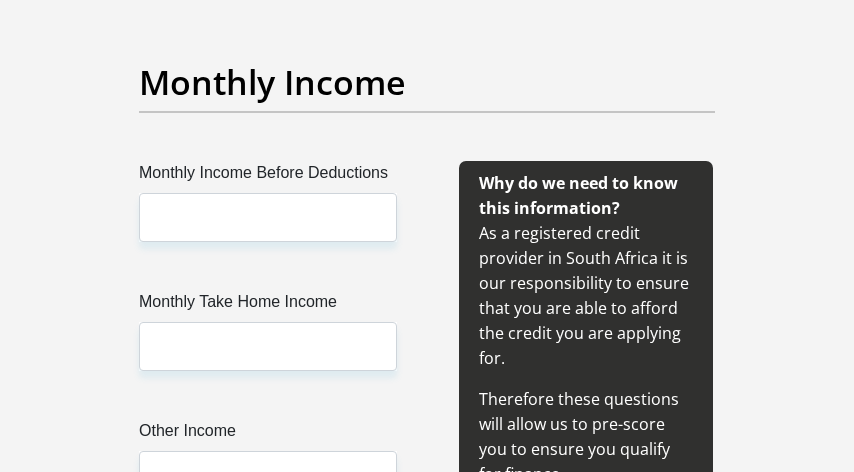 type on "[EMAIL]" 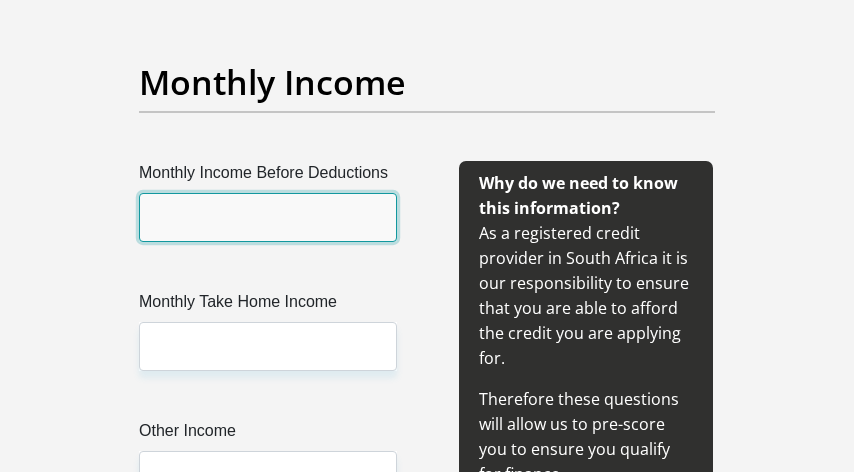 click on "Monthly Income Before Deductions" at bounding box center (268, 217) 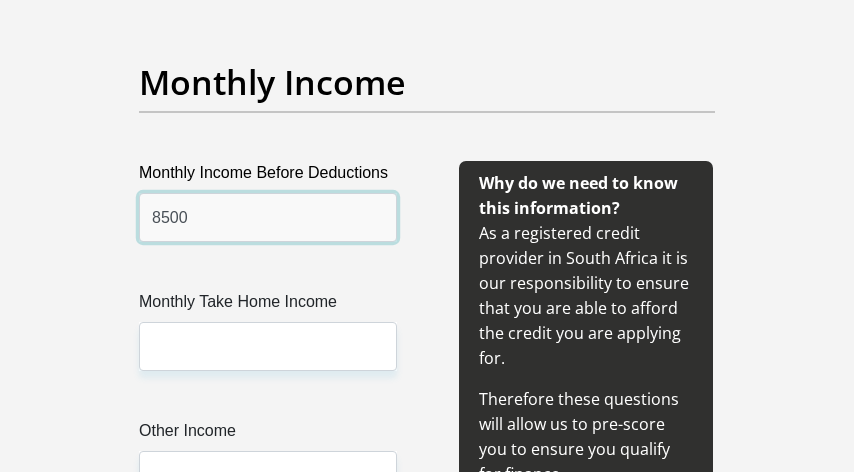 type on "8500" 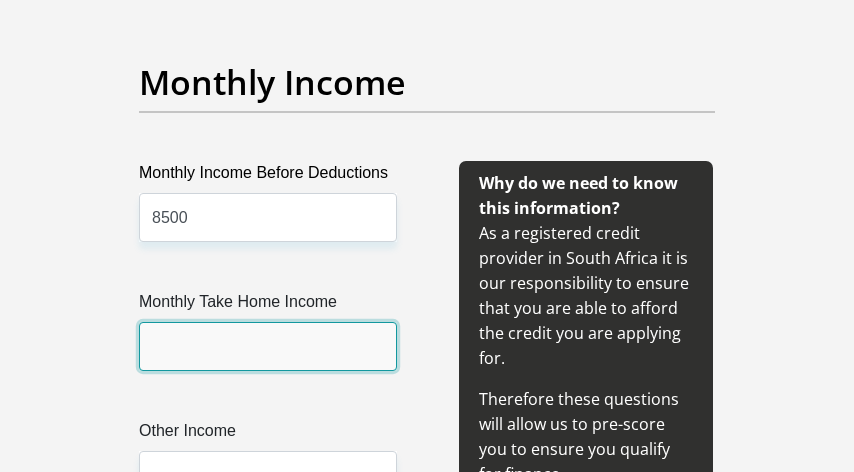 click on "Monthly Take Home Income" at bounding box center [268, 346] 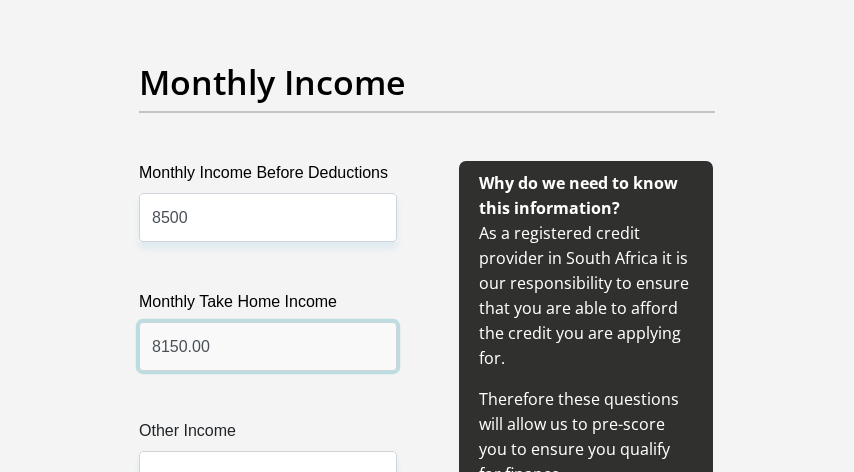 scroll, scrollTop: 2800, scrollLeft: 0, axis: vertical 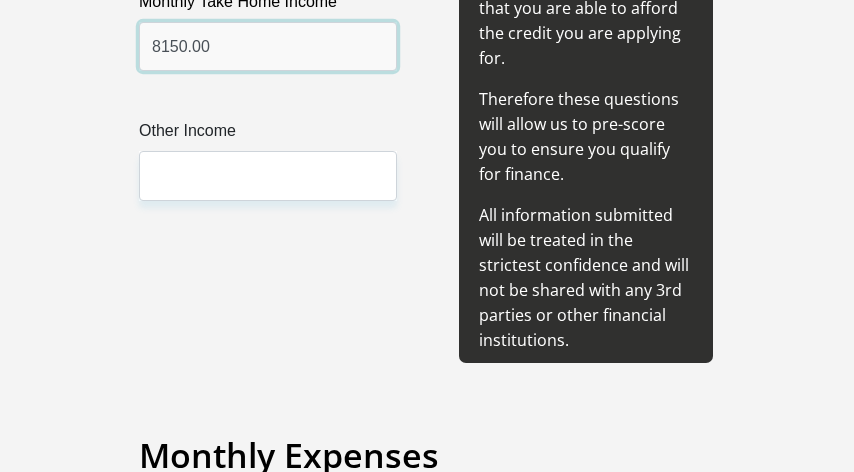 type on "8150.00" 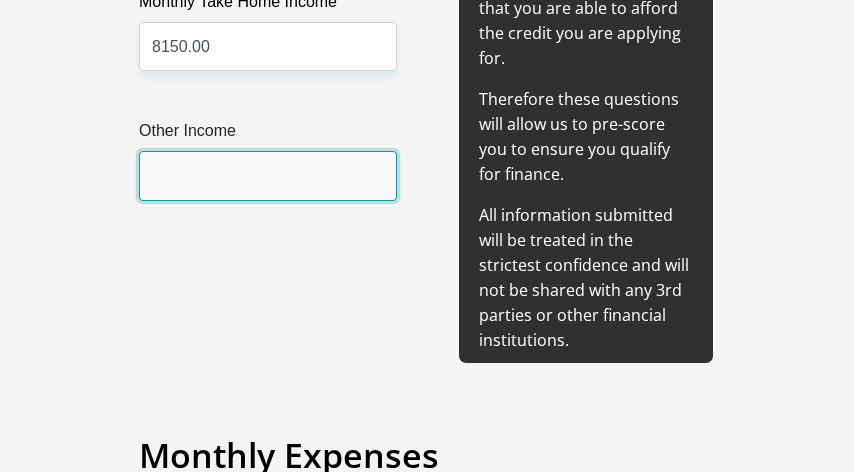 click on "Other Income" at bounding box center (268, 175) 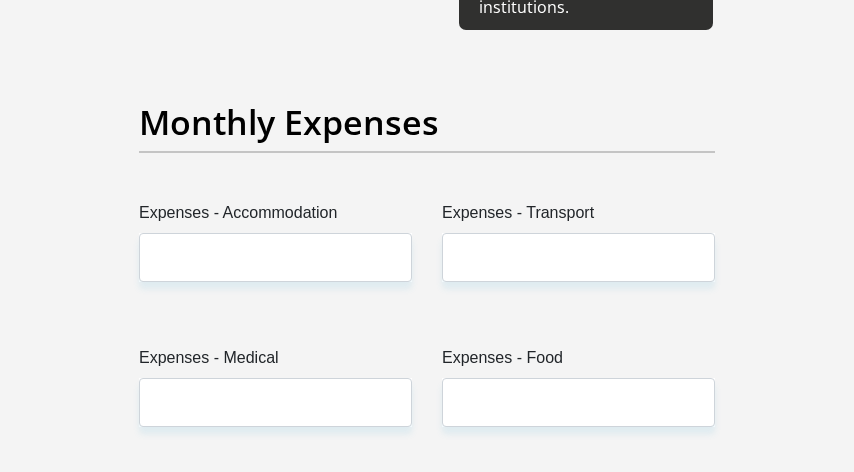 scroll, scrollTop: 3200, scrollLeft: 0, axis: vertical 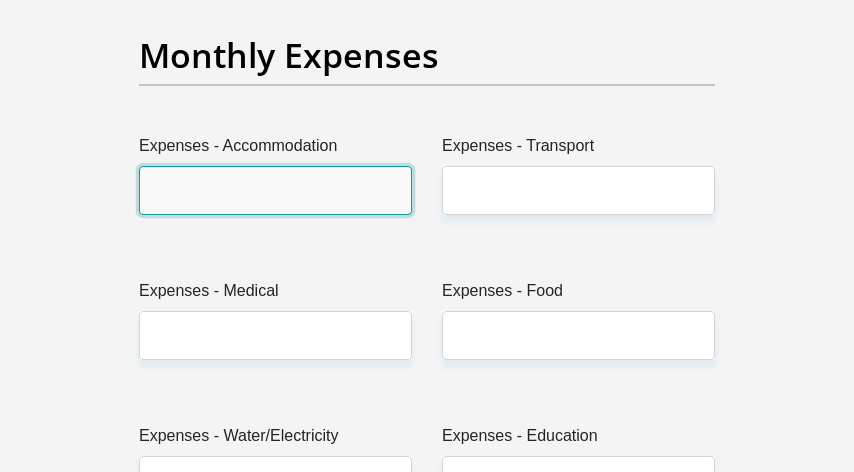 click on "Expenses - Accommodation" at bounding box center [275, 190] 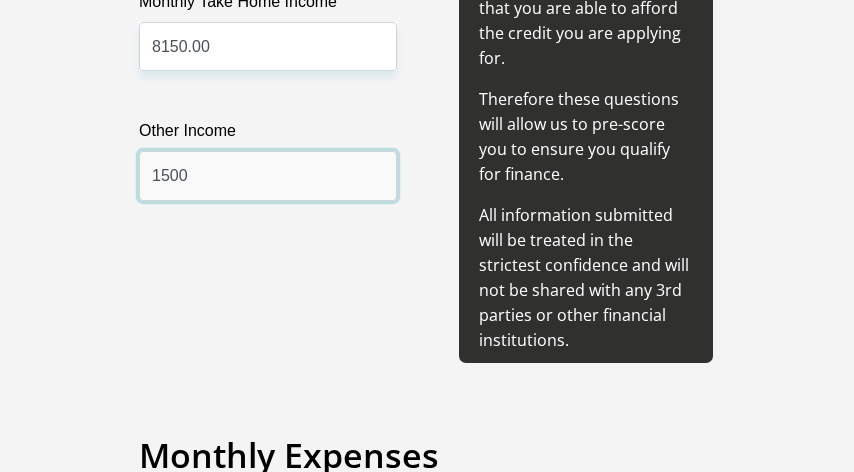 click on "1500" at bounding box center (268, 175) 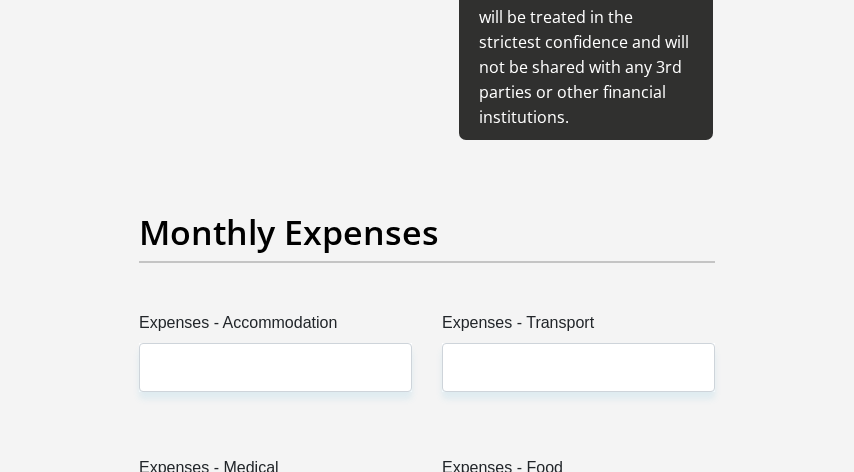 scroll, scrollTop: 3200, scrollLeft: 0, axis: vertical 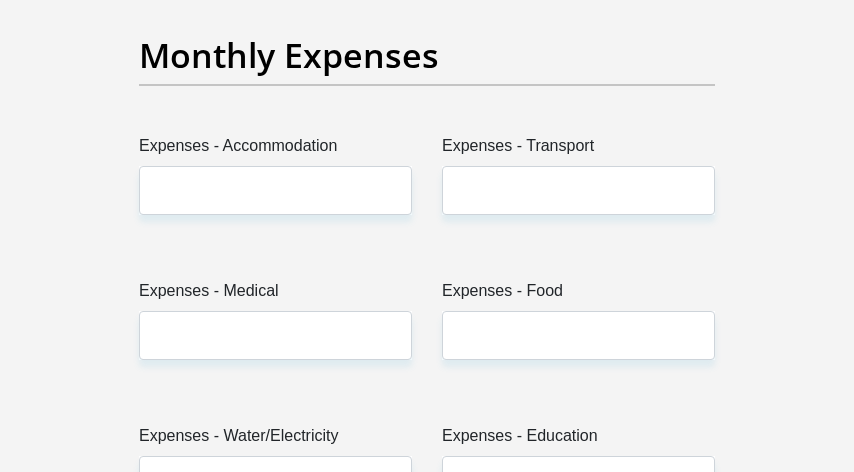 type on "2500" 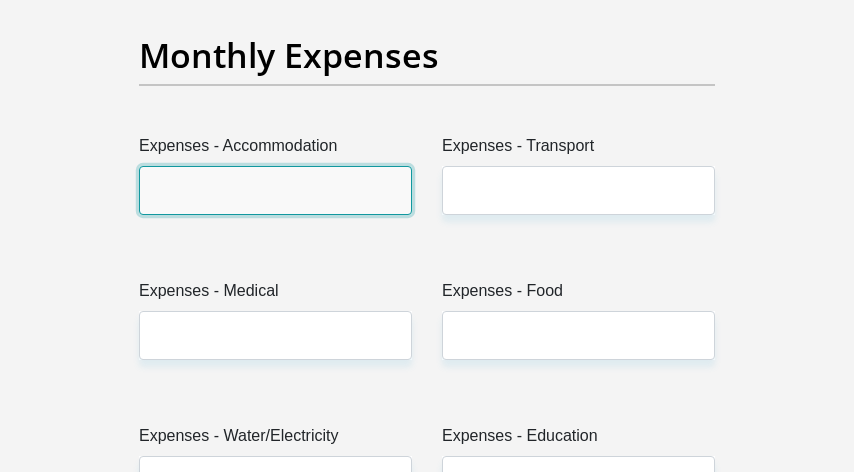 click on "Expenses - Accommodation" at bounding box center (275, 190) 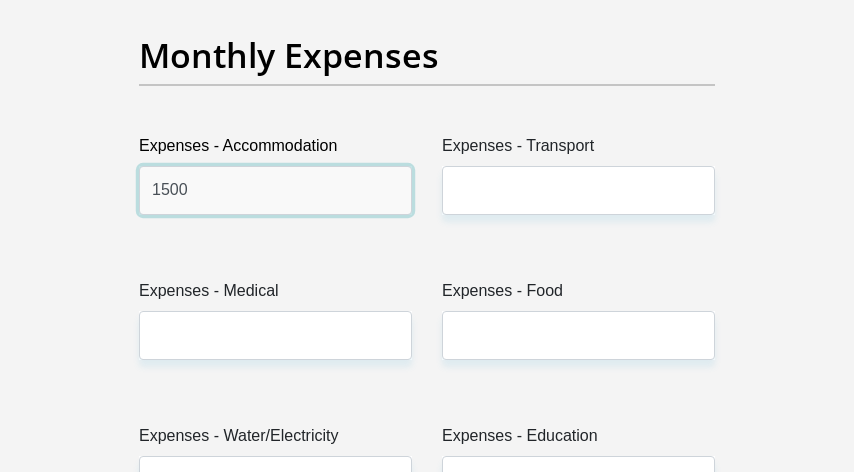 type on "1500" 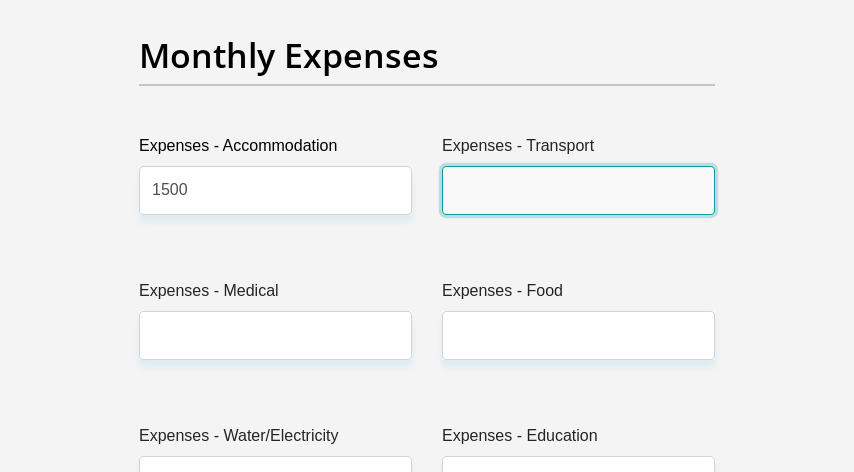 click on "Expenses - Transport" at bounding box center (578, 190) 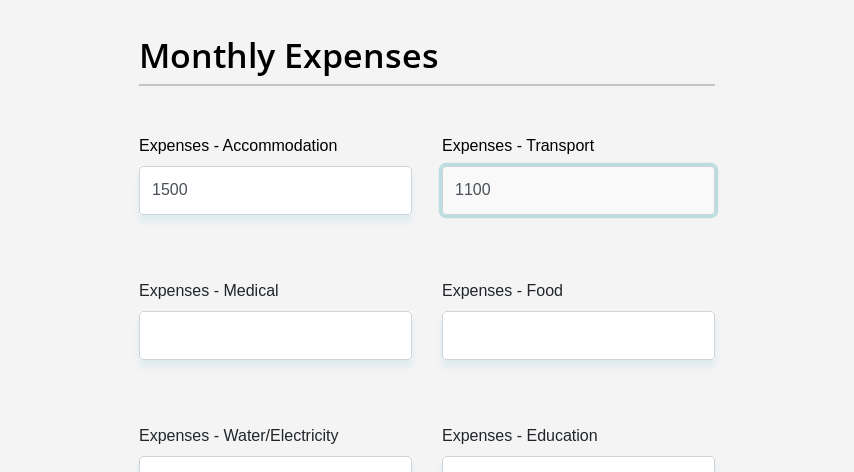 type on "1100" 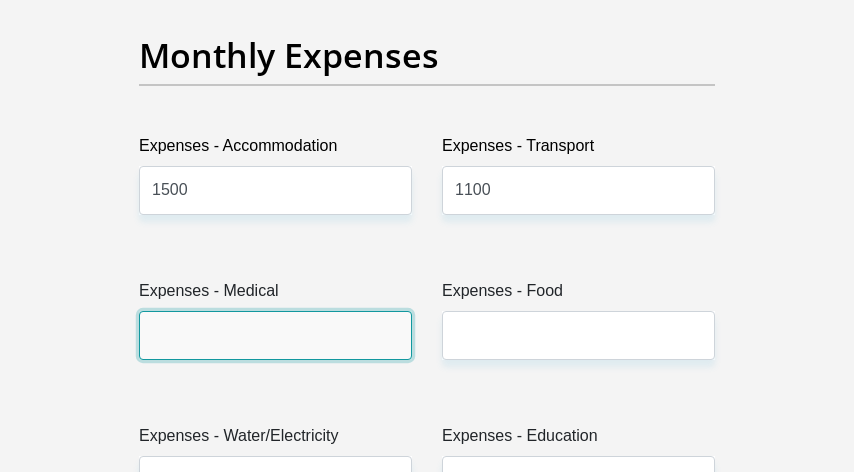 click on "Expenses - Medical" at bounding box center [275, 335] 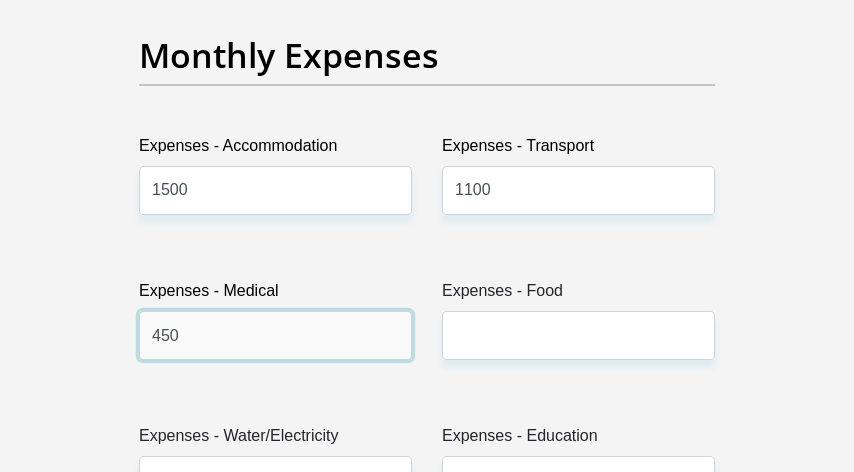 type on "450" 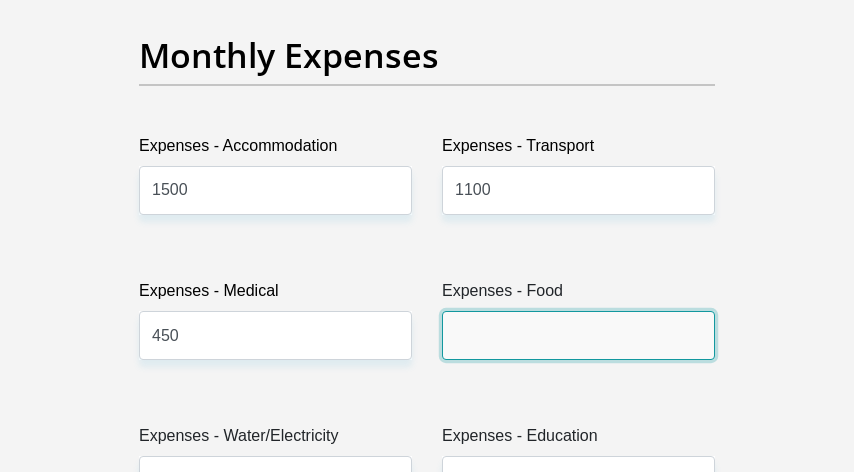 click on "Expenses - Food" at bounding box center [578, 335] 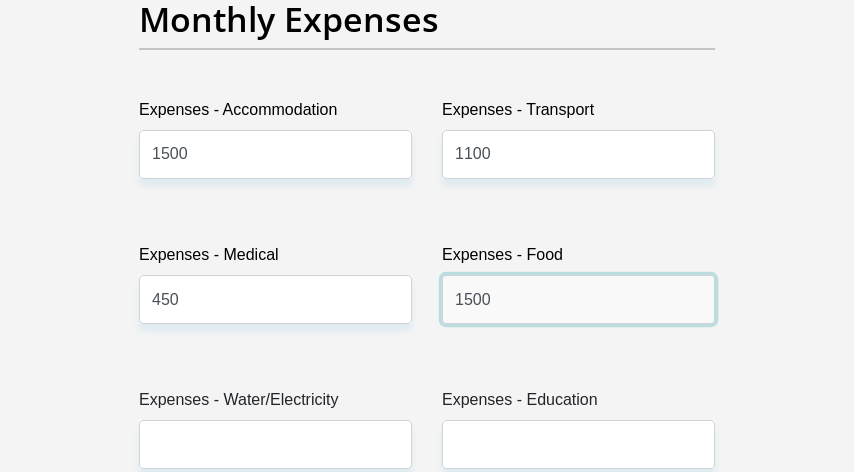 scroll, scrollTop: 3300, scrollLeft: 0, axis: vertical 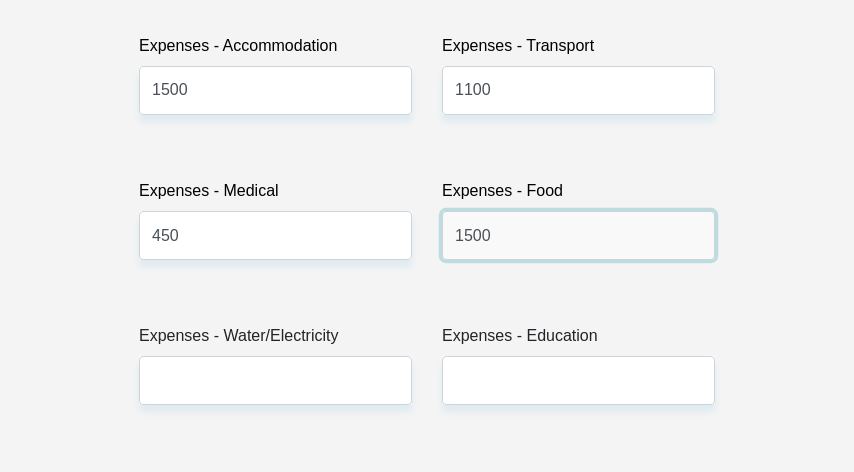 type on "1500" 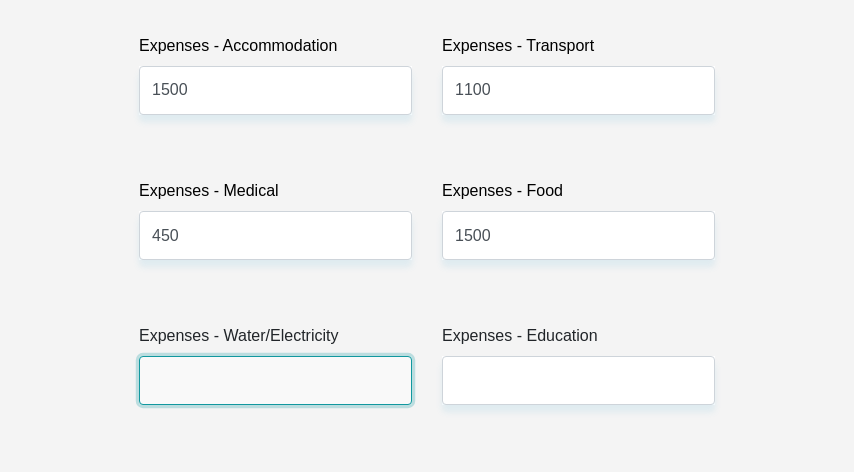 click on "Expenses - Water/Electricity" at bounding box center [275, 380] 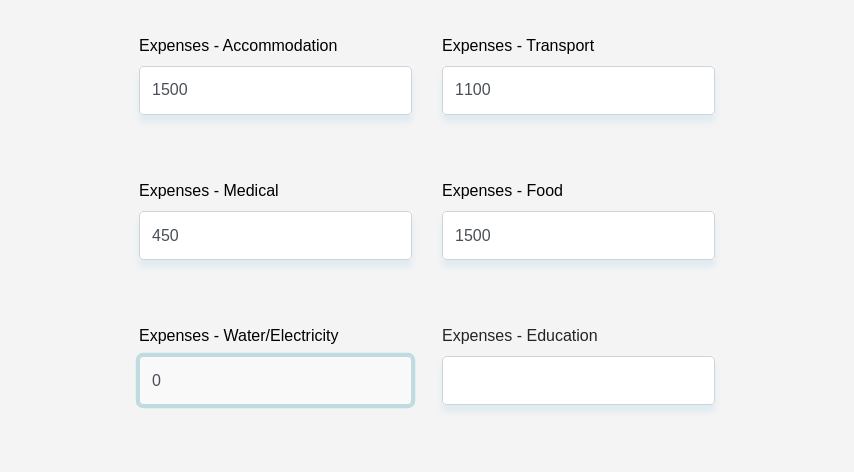 type on "0" 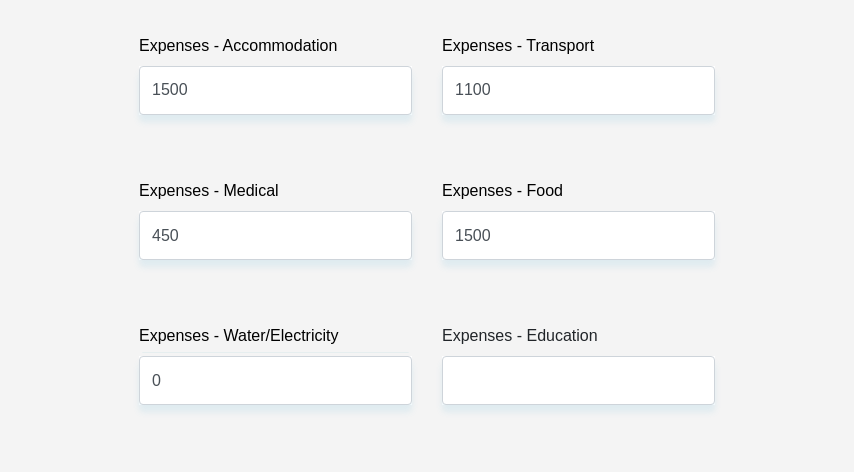 click on "Expenses - Education" at bounding box center (578, 372) 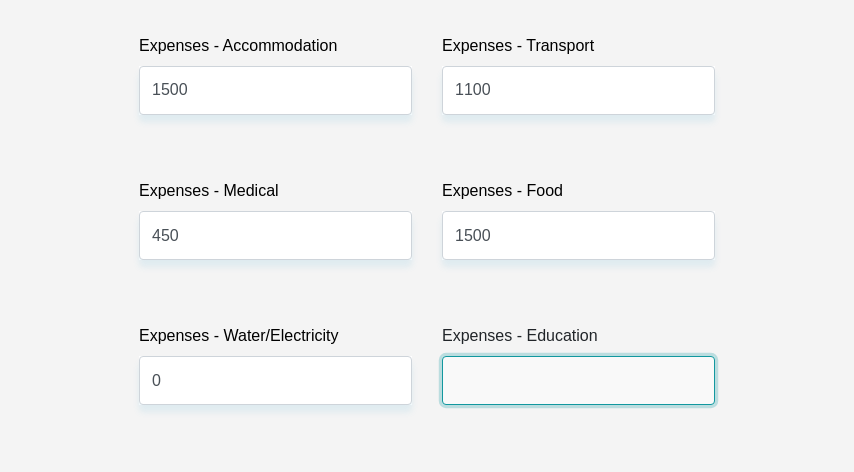 click on "Expenses - Education" at bounding box center [578, 380] 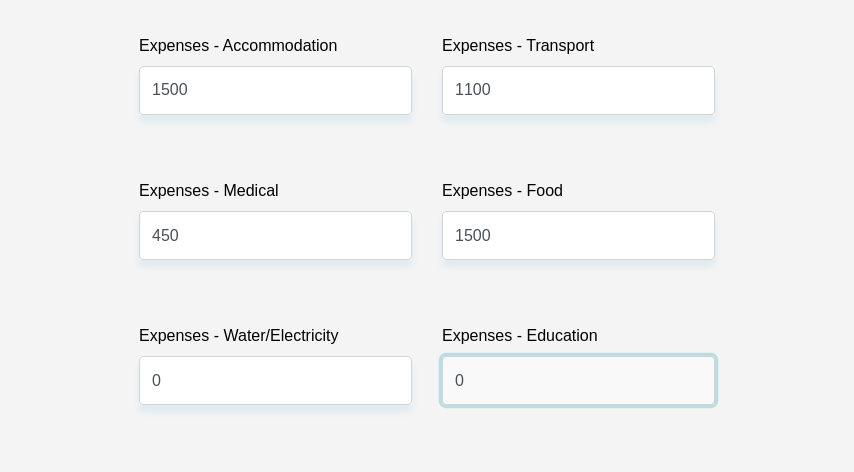 type on "0" 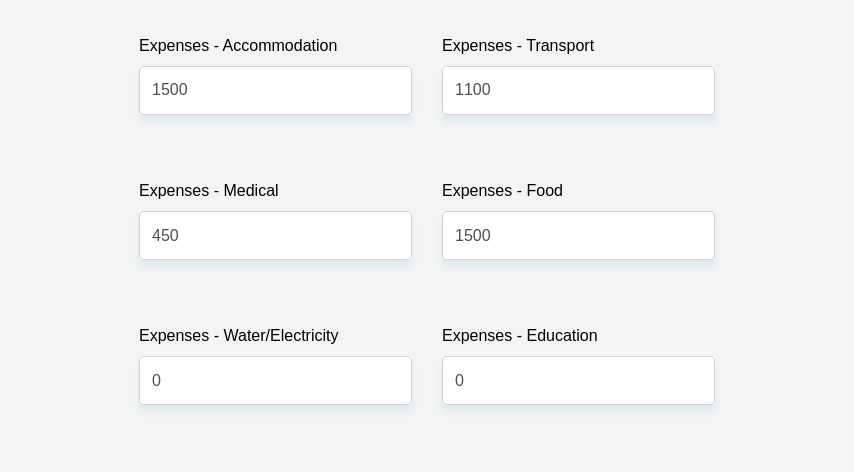click on "Title
Mr
Ms
Mrs
Dr
Other
First Name
[FIRST]
Surname
[LAST]
ID Number
[SSN]
Please input valid ID number
Race
Black
Coloured
Indian
White
Other
Contact Number
[PHONE]
Please input valid contact number
Nationality
South Africa
Afghanistan
Aland Islands  Albania  Algeria" at bounding box center [427, 694] 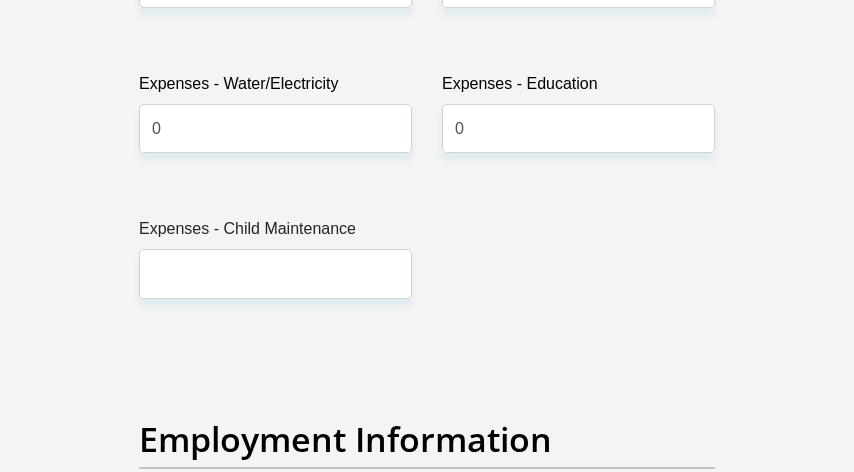 scroll, scrollTop: 3700, scrollLeft: 0, axis: vertical 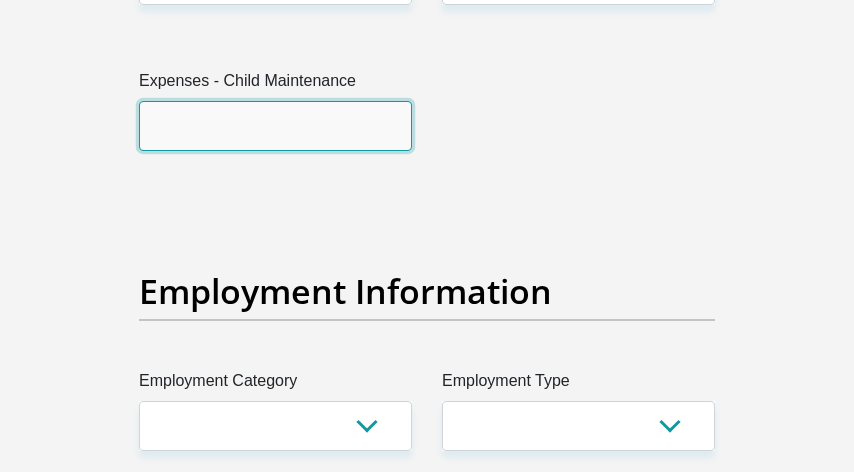 click on "Expenses - Child Maintenance" at bounding box center [275, 125] 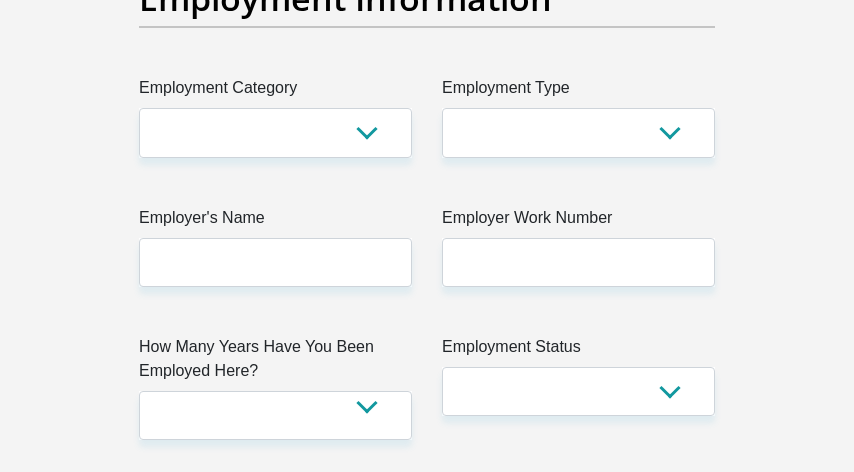 scroll, scrollTop: 4000, scrollLeft: 0, axis: vertical 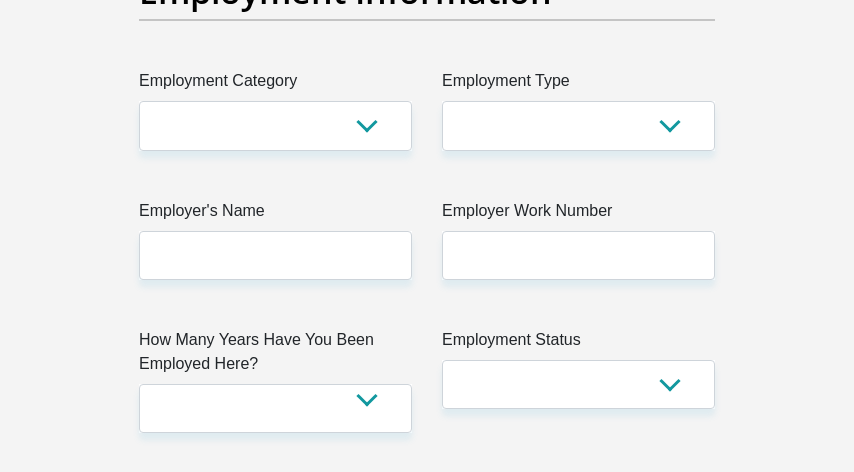 type on "1000" 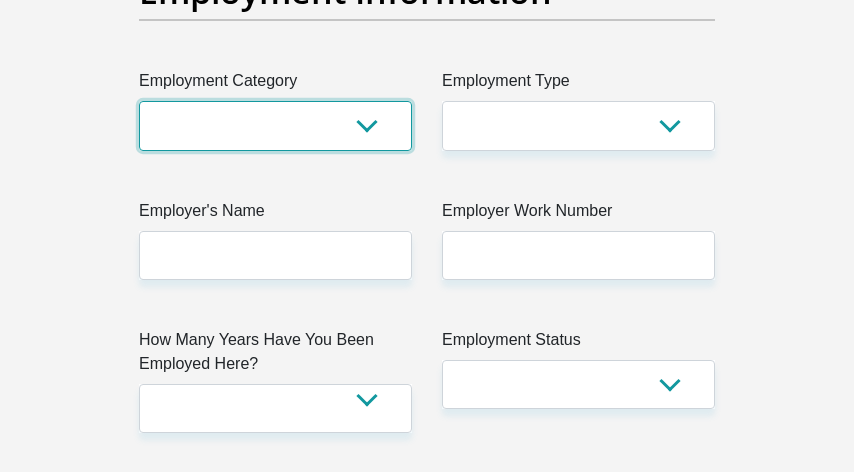 click on "AGRICULTURE
ALCOHOL & TOBACCO
CONSTRUCTION MATERIALS
METALLURGY
EQUIPMENT FOR RENEWABLE ENERGY
SPECIALIZED CONTRACTORS
CAR
GAMING (INCL. INTERNET
OTHER WHOLESALE
UNLICENSED PHARMACEUTICALS
CURRENCY EXCHANGE HOUSES
OTHER FINANCIAL INSTITUTIONS & INSURANCE
REAL ESTATE AGENTS
OIL & GAS
OTHER MATERIALS (E.G. IRON ORE)
PRECIOUS STONES & PRECIOUS METALS
POLITICAL ORGANIZATIONS
RELIGIOUS ORGANIZATIONS(NOT SECTS)
ACTI. HAVING BUSINESS DEAL WITH PUBLIC ADMINISTRATION
LAUNDROMATS" at bounding box center [275, 125] 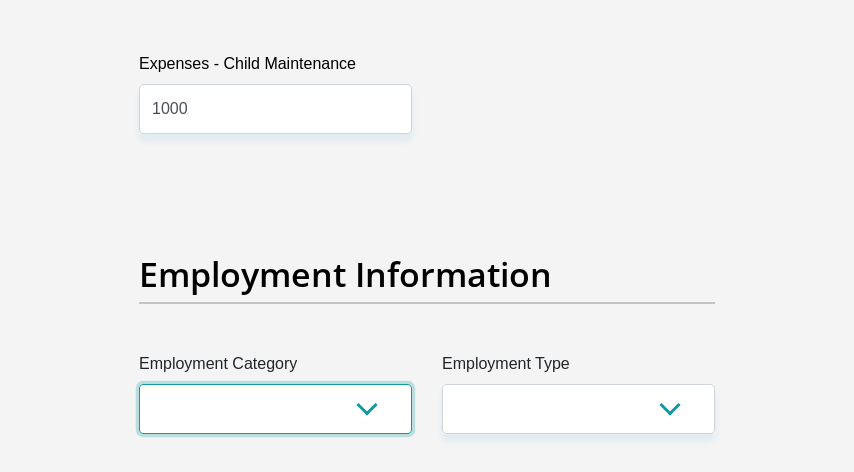 scroll, scrollTop: 3800, scrollLeft: 0, axis: vertical 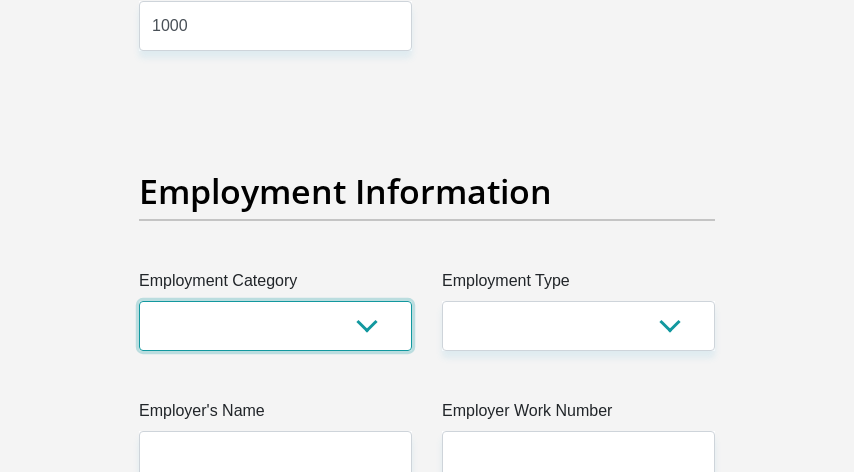 click on "AGRICULTURE
ALCOHOL & TOBACCO
CONSTRUCTION MATERIALS
METALLURGY
EQUIPMENT FOR RENEWABLE ENERGY
SPECIALIZED CONTRACTORS
CAR
GAMING (INCL. INTERNET
OTHER WHOLESALE
UNLICENSED PHARMACEUTICALS
CURRENCY EXCHANGE HOUSES
OTHER FINANCIAL INSTITUTIONS & INSURANCE
REAL ESTATE AGENTS
OIL & GAS
OTHER MATERIALS (E.G. IRON ORE)
PRECIOUS STONES & PRECIOUS METALS
POLITICAL ORGANIZATIONS
RELIGIOUS ORGANIZATIONS(NOT SECTS)
ACTI. HAVING BUSINESS DEAL WITH PUBLIC ADMINISTRATION
LAUNDROMATS" at bounding box center [275, 325] 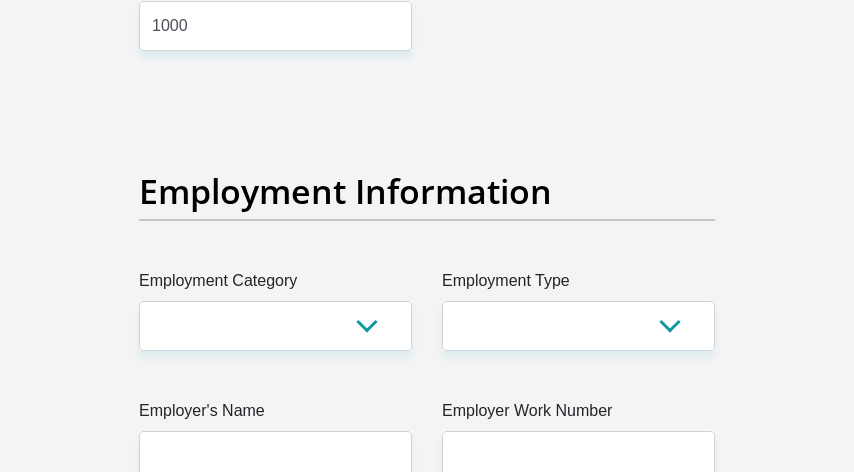 click on "Personal Details
Title
Mr
Ms
Mrs
Dr
Other
First Name
[FIRST]
Surname
[LAST]
ID Number
[SSN]
Please input valid ID number
Race
Black
Coloured
Indian
White
Other
Contact Number
[PHONE]
Please input valid contact number
Nationality" at bounding box center [427, 225] 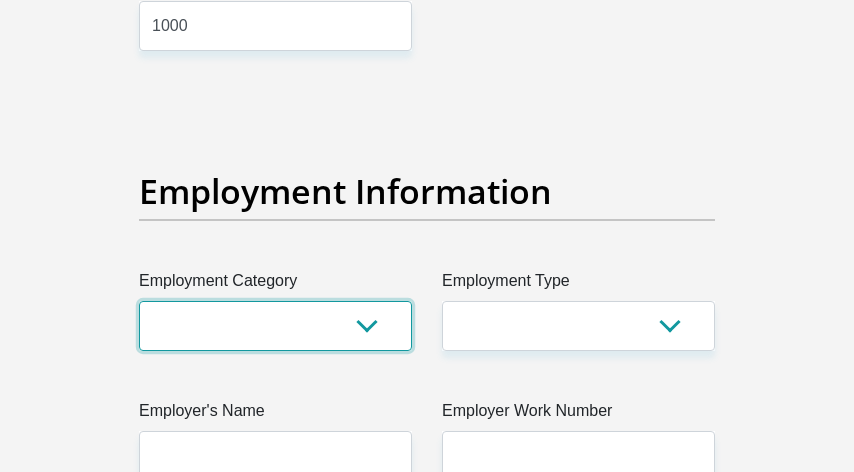 click on "AGRICULTURE
ALCOHOL & TOBACCO
CONSTRUCTION MATERIALS
METALLURGY
EQUIPMENT FOR RENEWABLE ENERGY
SPECIALIZED CONTRACTORS
CAR
GAMING (INCL. INTERNET
OTHER WHOLESALE
UNLICENSED PHARMACEUTICALS
CURRENCY EXCHANGE HOUSES
OTHER FINANCIAL INSTITUTIONS & INSURANCE
REAL ESTATE AGENTS
OIL & GAS
OTHER MATERIALS (E.G. IRON ORE)
PRECIOUS STONES & PRECIOUS METALS
POLITICAL ORGANIZATIONS
RELIGIOUS ORGANIZATIONS(NOT SECTS)
ACTI. HAVING BUSINESS DEAL WITH PUBLIC ADMINISTRATION
LAUNDROMATS" at bounding box center [275, 325] 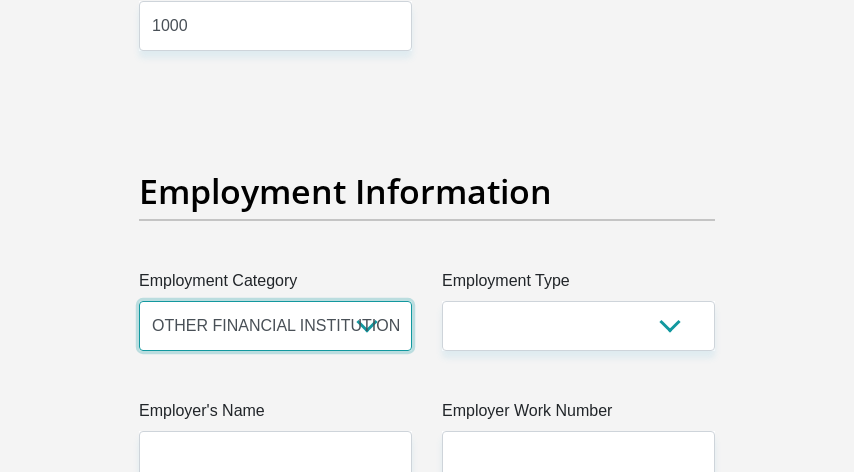 click on "AGRICULTURE
ALCOHOL & TOBACCO
CONSTRUCTION MATERIALS
METALLURGY
EQUIPMENT FOR RENEWABLE ENERGY
SPECIALIZED CONTRACTORS
CAR
GAMING (INCL. INTERNET
OTHER WHOLESALE
UNLICENSED PHARMACEUTICALS
CURRENCY EXCHANGE HOUSES
OTHER FINANCIAL INSTITUTIONS & INSURANCE
REAL ESTATE AGENTS
OIL & GAS
OTHER MATERIALS (E.G. IRON ORE)
PRECIOUS STONES & PRECIOUS METALS
POLITICAL ORGANIZATIONS
RELIGIOUS ORGANIZATIONS(NOT SECTS)
ACTI. HAVING BUSINESS DEAL WITH PUBLIC ADMINISTRATION
LAUNDROMATS" at bounding box center [275, 325] 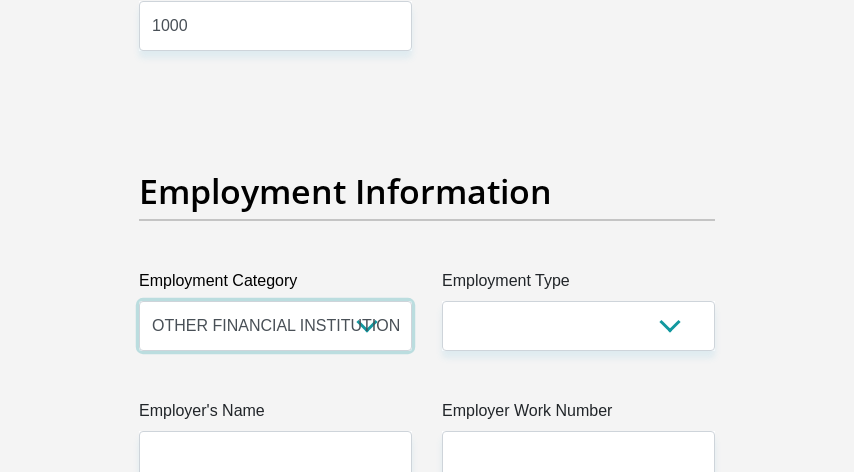 click on "AGRICULTURE
ALCOHOL & TOBACCO
CONSTRUCTION MATERIALS
METALLURGY
EQUIPMENT FOR RENEWABLE ENERGY
SPECIALIZED CONTRACTORS
CAR
GAMING (INCL. INTERNET
OTHER WHOLESALE
UNLICENSED PHARMACEUTICALS
CURRENCY EXCHANGE HOUSES
OTHER FINANCIAL INSTITUTIONS & INSURANCE
REAL ESTATE AGENTS
OIL & GAS
OTHER MATERIALS (E.G. IRON ORE)
PRECIOUS STONES & PRECIOUS METALS
POLITICAL ORGANIZATIONS
RELIGIOUS ORGANIZATIONS(NOT SECTS)
ACTI. HAVING BUSINESS DEAL WITH PUBLIC ADMINISTRATION
LAUNDROMATS" at bounding box center [275, 325] 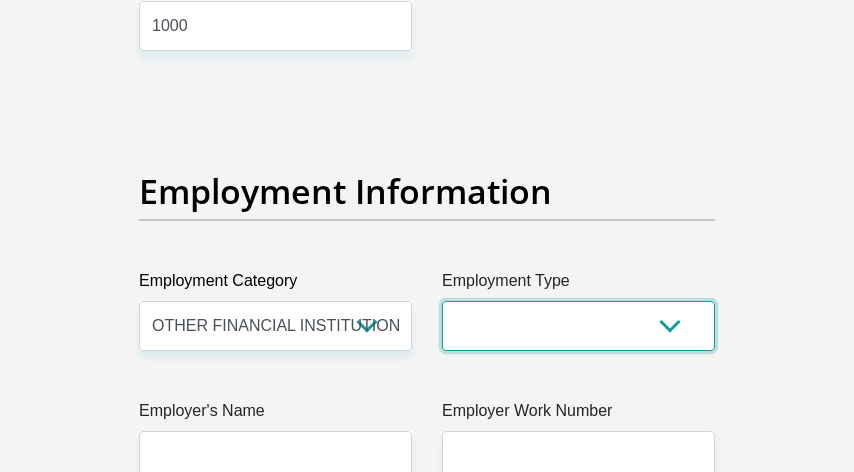 click on "College/Lecturer
Craft Seller
Creative
Driver
Executive
Farmer
Forces - Non Commissioned
Forces - Officer
Hawker
Housewife
Labourer
Licenced Professional
Manager
Miner
Non Licenced Professional
Office Staff/Clerk
Outside Worker
Pensioner
Permanent Teacher
Production/Manufacturing
Sales
Self-Employed
Semi-Professional Worker
Service Industry  Social Worker  Student" at bounding box center (578, 325) 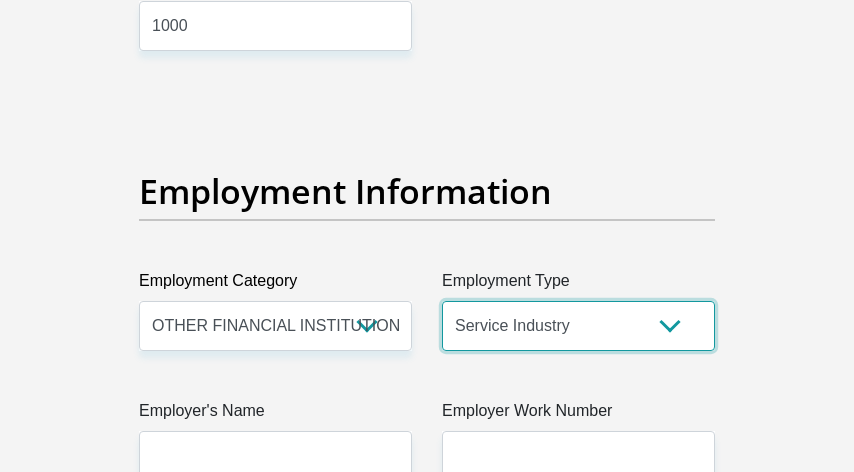 click on "College/Lecturer
Craft Seller
Creative
Driver
Executive
Farmer
Forces - Non Commissioned
Forces - Officer
Hawker
Housewife
Labourer
Licenced Professional
Manager
Miner
Non Licenced Professional
Office Staff/Clerk
Outside Worker
Pensioner
Permanent Teacher
Production/Manufacturing
Sales
Self-Employed
Semi-Professional Worker
Service Industry  Social Worker  Student" at bounding box center (578, 325) 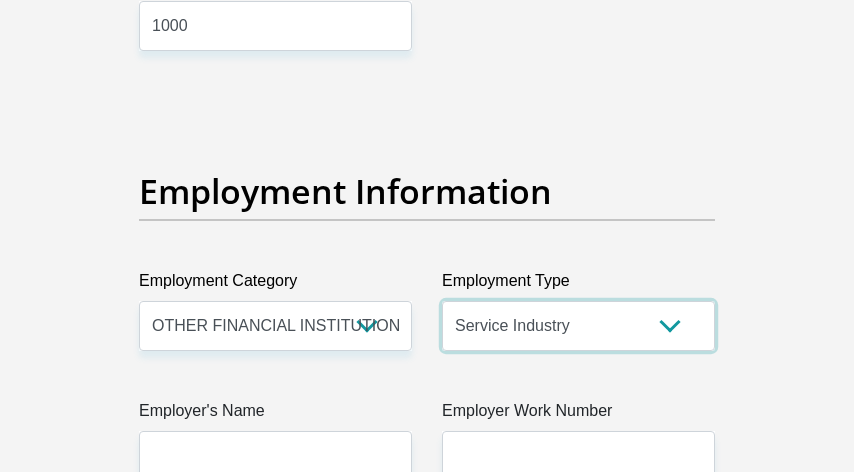 click on "College/Lecturer
Craft Seller
Creative
Driver
Executive
Farmer
Forces - Non Commissioned
Forces - Officer
Hawker
Housewife
Labourer
Licenced Professional
Manager
Miner
Non Licenced Professional
Office Staff/Clerk
Outside Worker
Pensioner
Permanent Teacher
Production/Manufacturing
Sales
Self-Employed
Semi-Professional Worker
Service Industry  Social Worker  Student" at bounding box center [578, 325] 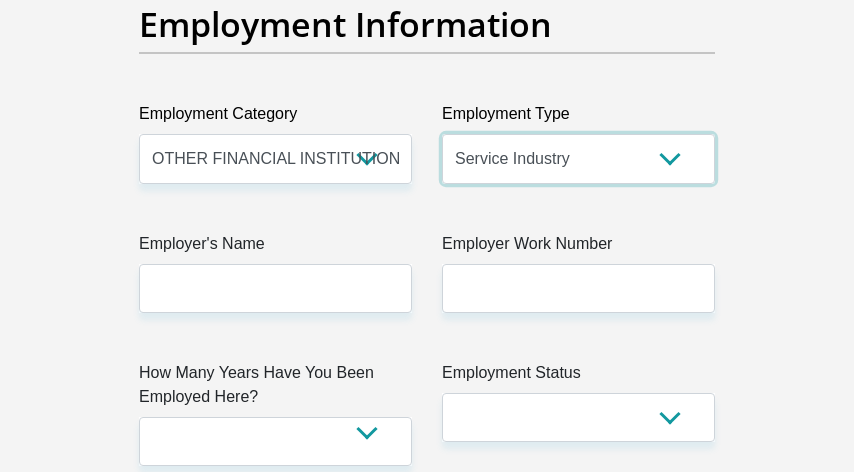 scroll, scrollTop: 4100, scrollLeft: 0, axis: vertical 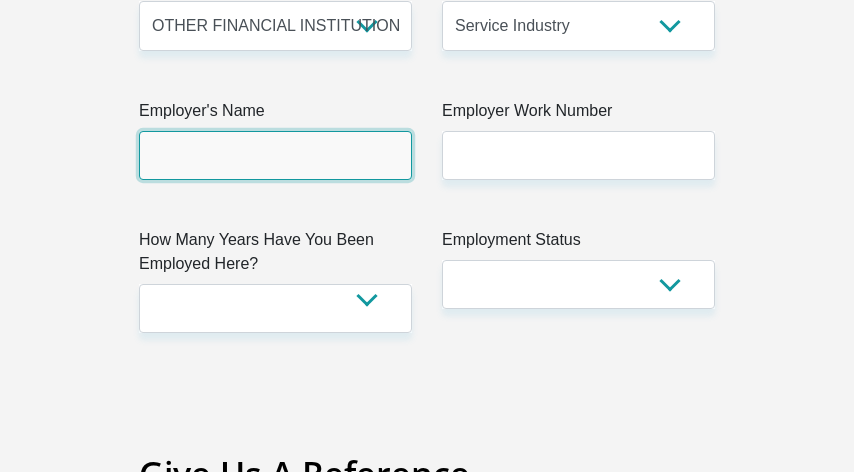 click on "Employer's Name" at bounding box center [275, 155] 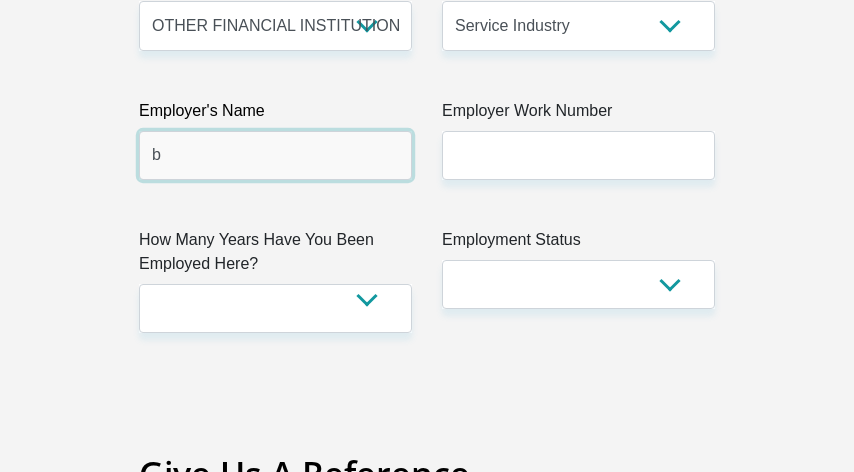 type on "BayportFinancialServices" 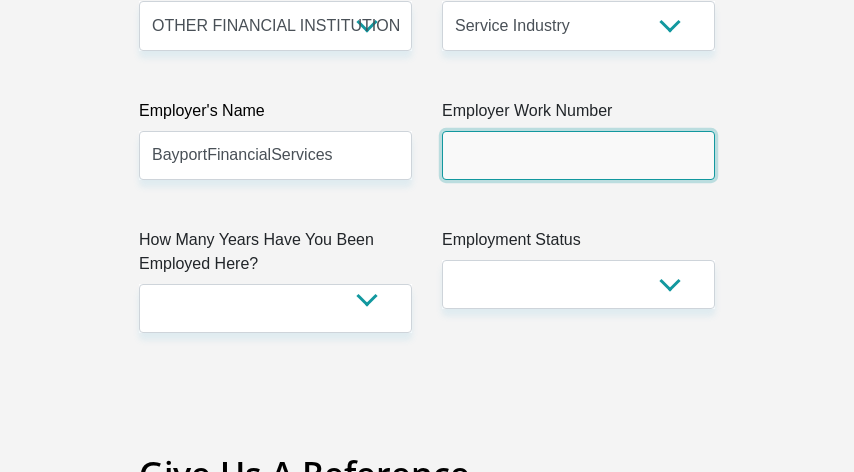 type on "[PHONE]" 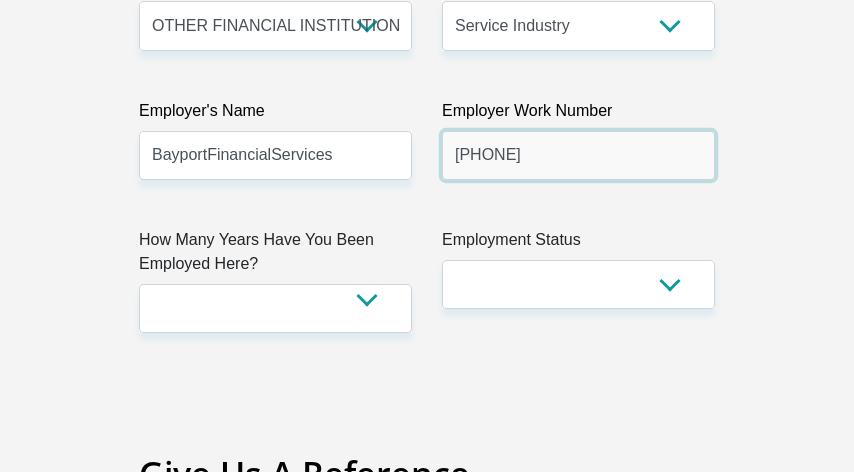 drag, startPoint x: 567, startPoint y: 136, endPoint x: 334, endPoint y: 135, distance: 233.00215 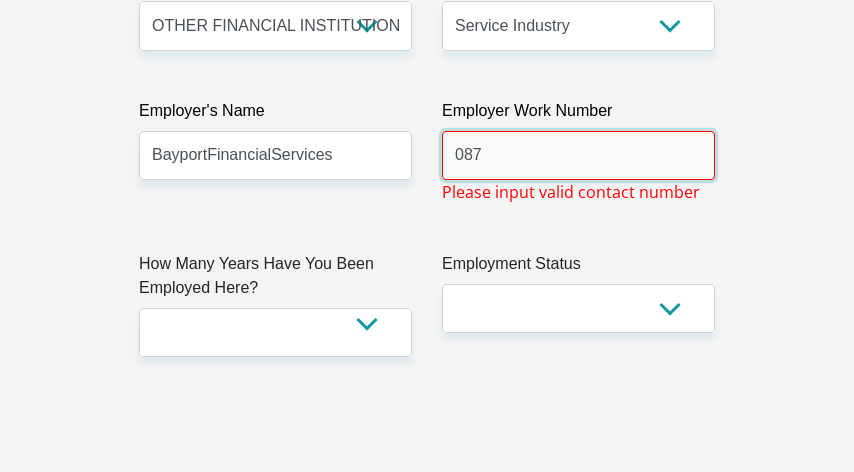 type on "[PHONE]" 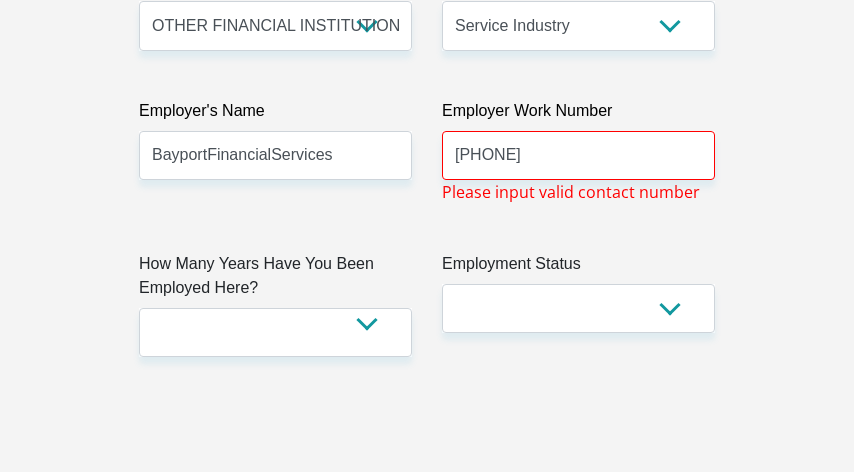type on "[FIRST]" 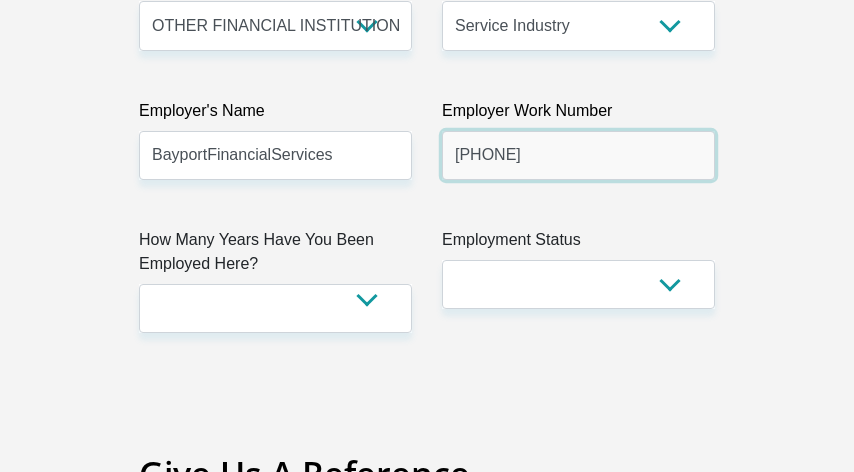 type on "[PHONE]" 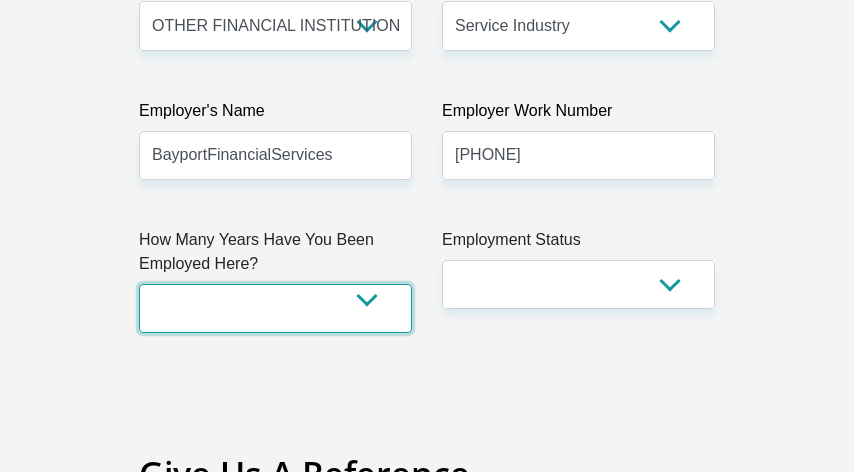 click on "less than 1 year
1-3 years
3-5 years
5+ years" at bounding box center (275, 308) 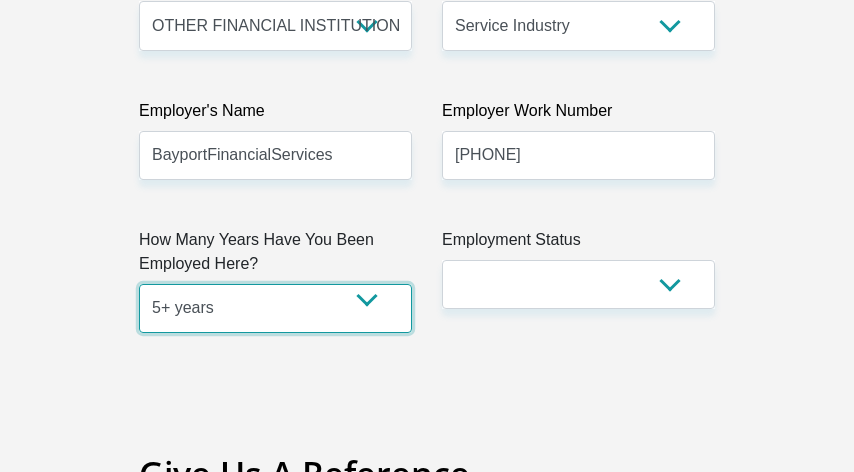 click on "less than 1 year
1-3 years
3-5 years
5+ years" at bounding box center [275, 308] 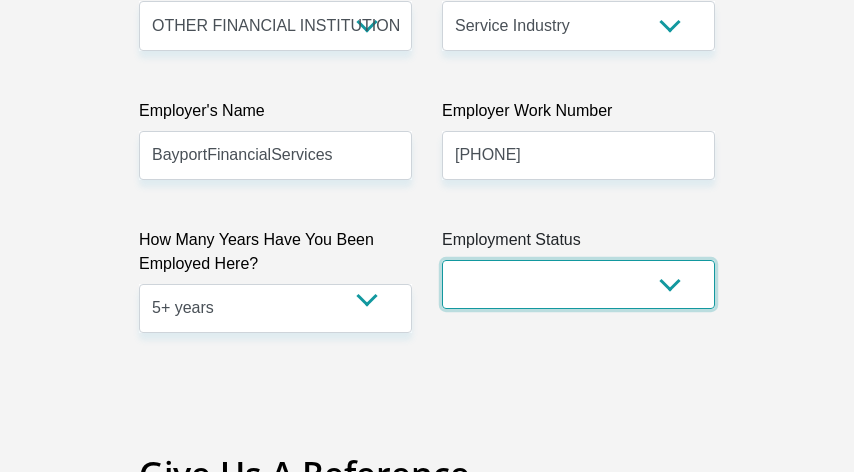 click on "Permanent/Full-time
Part-time/Casual
Contract Worker
Self-Employed
Housewife
Retired
Student
Medically Boarded
Disability
Unemployed" at bounding box center (578, 284) 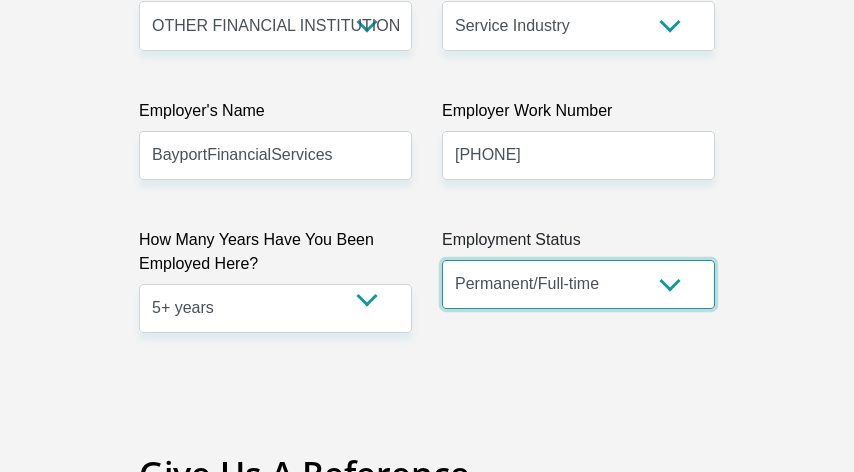 click on "Permanent/Full-time
Part-time/Casual
Contract Worker
Self-Employed
Housewife
Retired
Student
Medically Boarded
Disability
Unemployed" at bounding box center [578, 284] 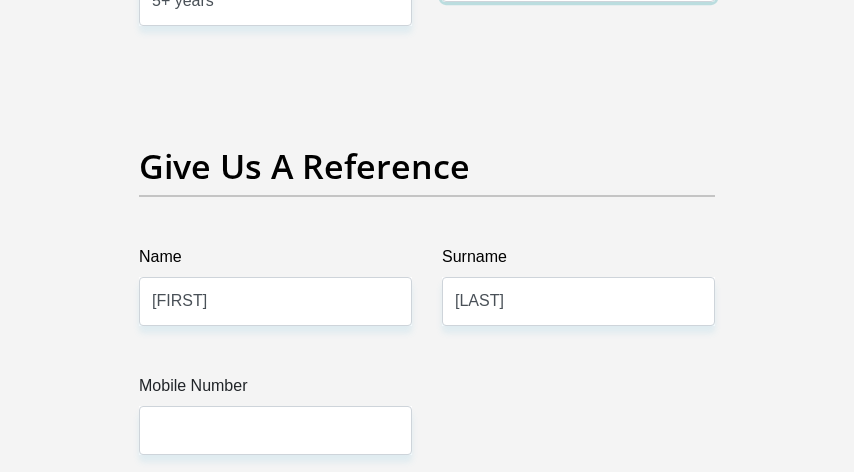 scroll, scrollTop: 4600, scrollLeft: 0, axis: vertical 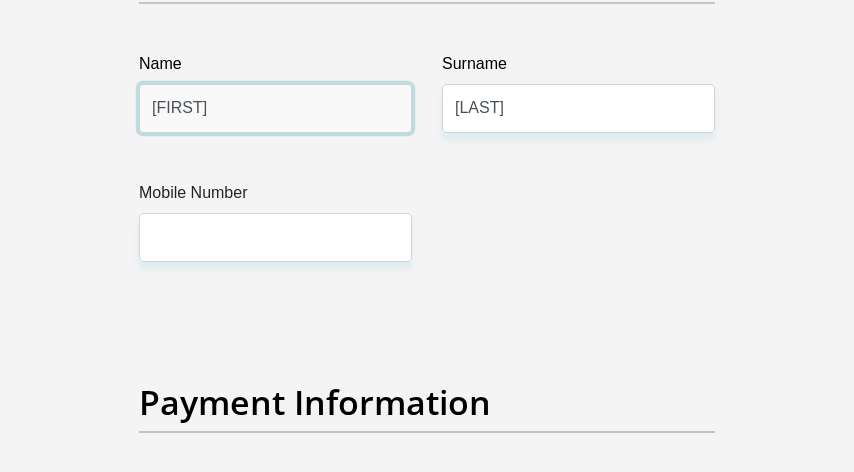 drag, startPoint x: 188, startPoint y: 100, endPoint x: 87, endPoint y: 100, distance: 101 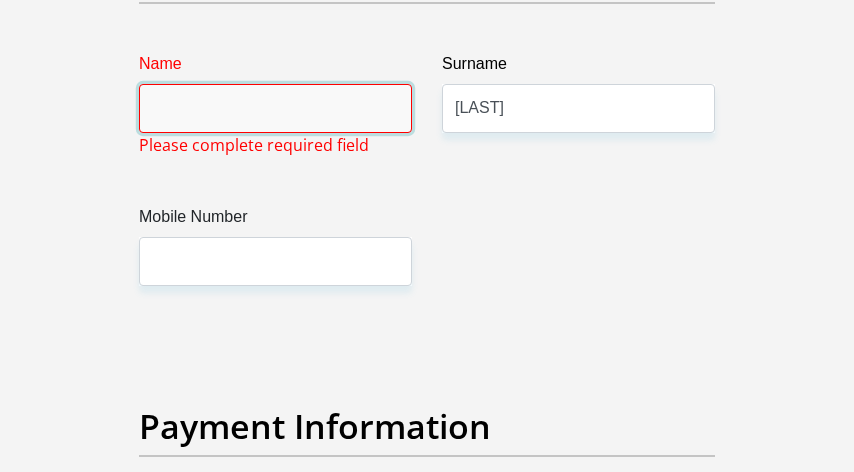 click on "Name" at bounding box center [275, 108] 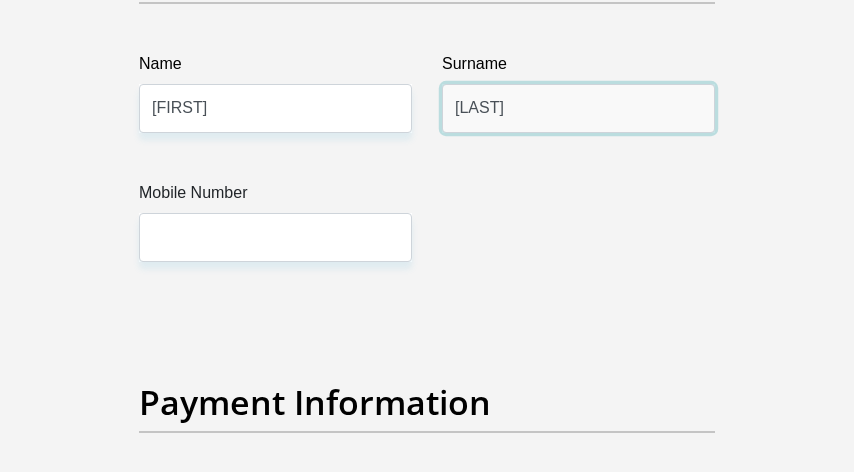 click on "[LAST]" at bounding box center (578, 108) 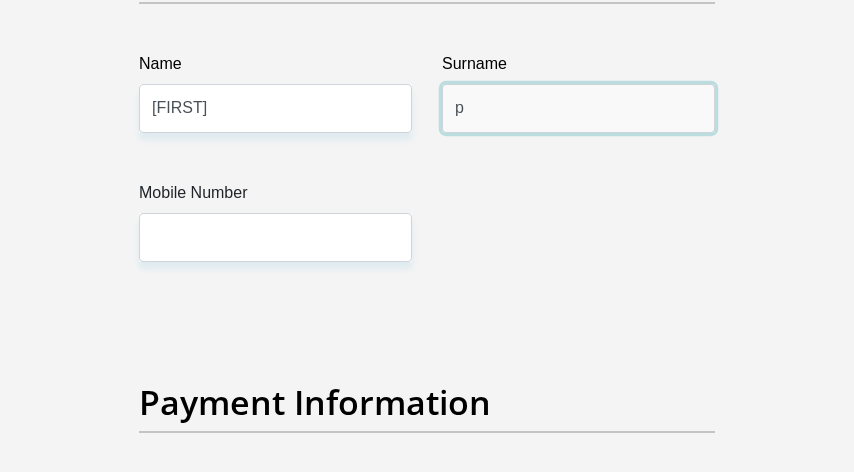 click on "p" at bounding box center [578, 108] 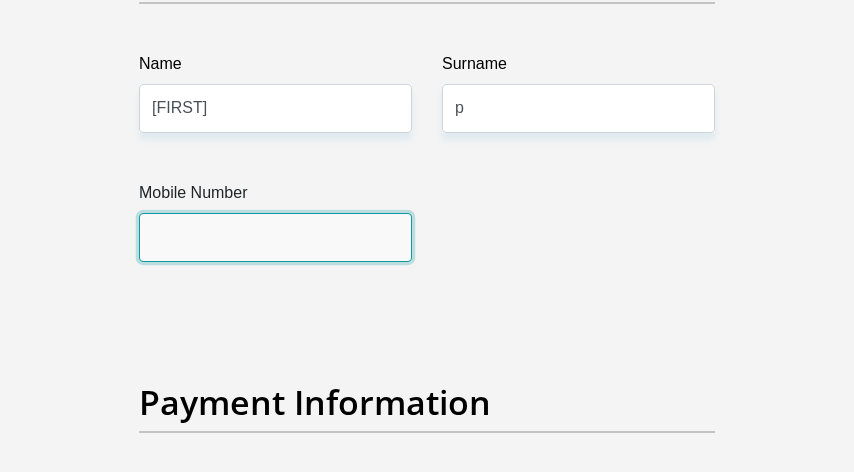 click on "Mobile Number" at bounding box center [275, 237] 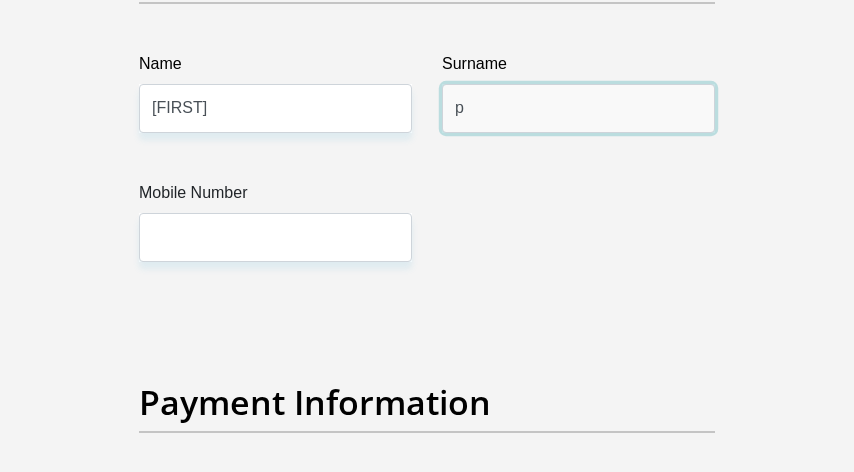 click on "p" at bounding box center [578, 108] 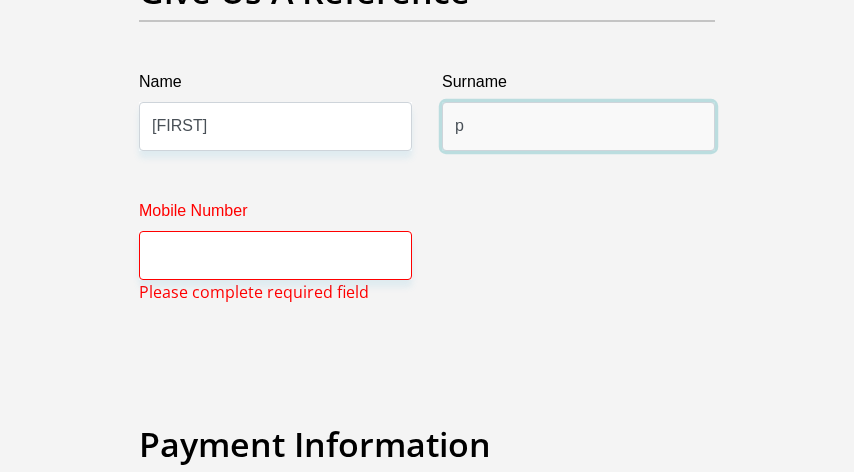 click on "p" at bounding box center [578, 126] 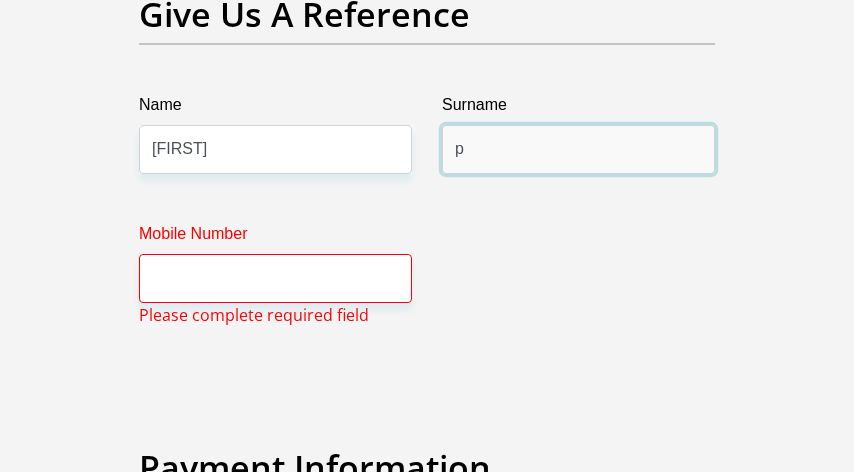 click on "p" at bounding box center (578, 149) 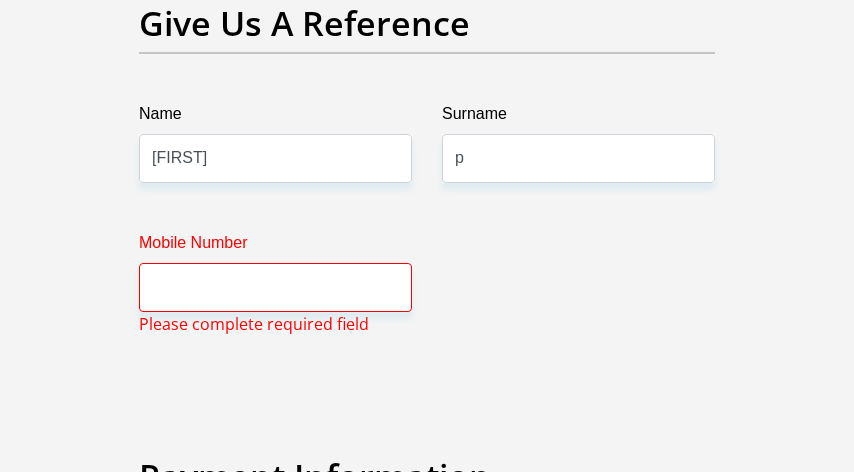 drag, startPoint x: 460, startPoint y: 194, endPoint x: 436, endPoint y: 275, distance: 84.48077 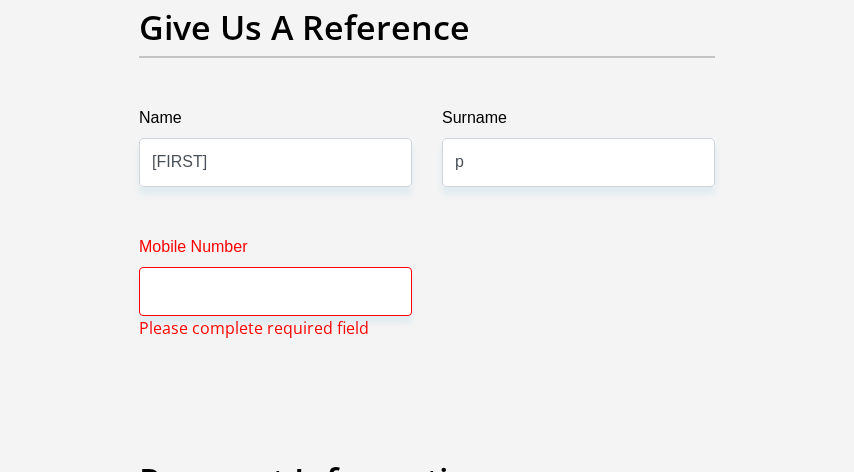 click on "Title
Mr
Ms
Mrs
Dr
Other
First Name
[FIRST]
Surname
[LAST]
ID Number
[SSN]
Please input valid ID number
Race
Black
Coloured
Indian
White
Other
Contact Number
[PHONE]
Please input valid contact number
Nationality
South Africa
Afghanistan
Aland Islands  Albania  Algeria" at bounding box center (427, -516) 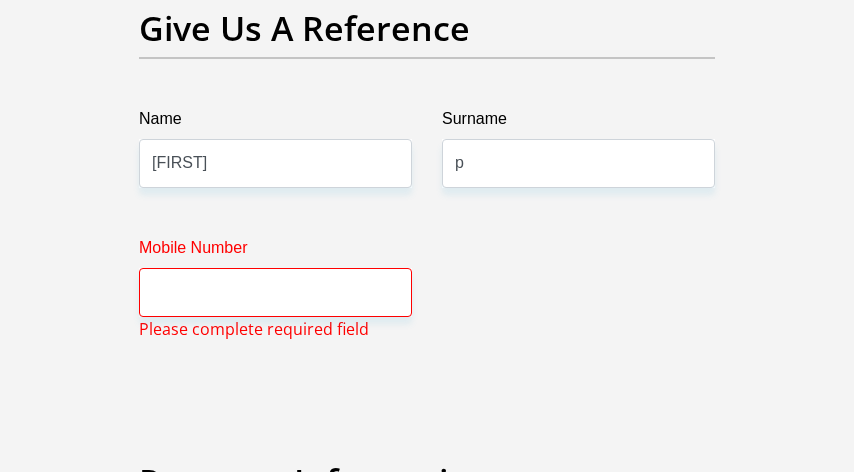 scroll, scrollTop: 4544, scrollLeft: 0, axis: vertical 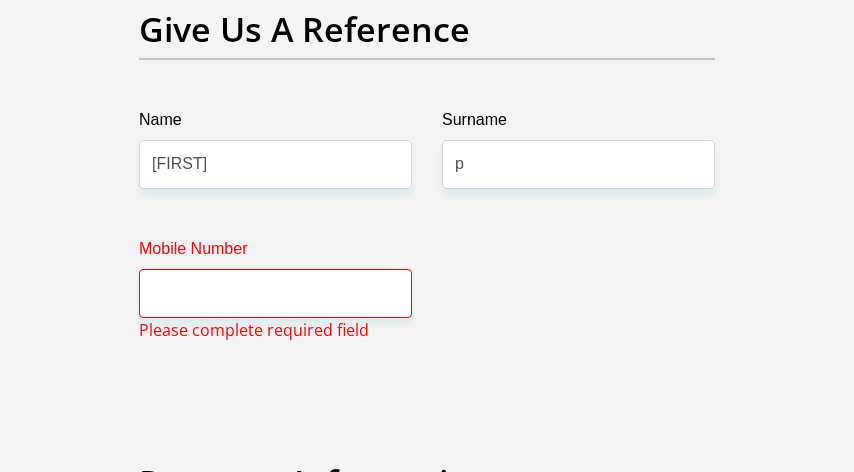 click on "Title
Mr
Ms
Mrs
Dr
Other
First Name
[FIRST]
Surname
[LAST]
ID Number
[SSN]
Please input valid ID number
Race
Black
Coloured
Indian
White
Other
Contact Number
[PHONE]
Please input valid contact number
Nationality
South Africa
Afghanistan
Aland Islands  Albania  Algeria" at bounding box center (427, -514) 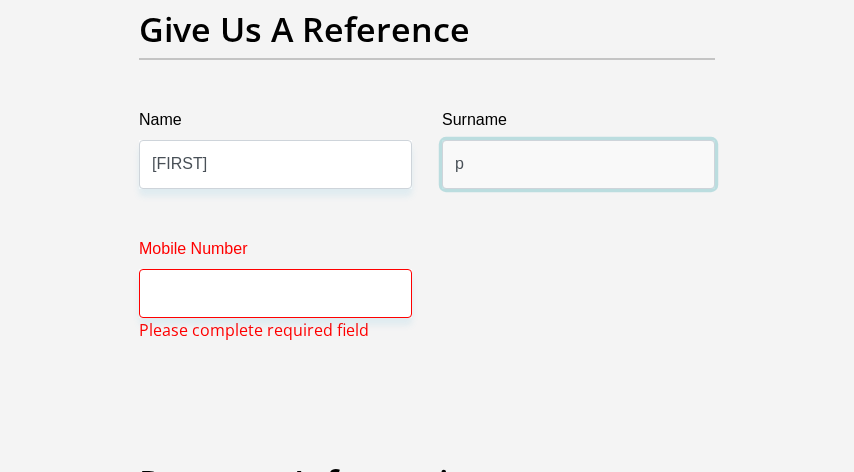 click on "p" at bounding box center [578, 164] 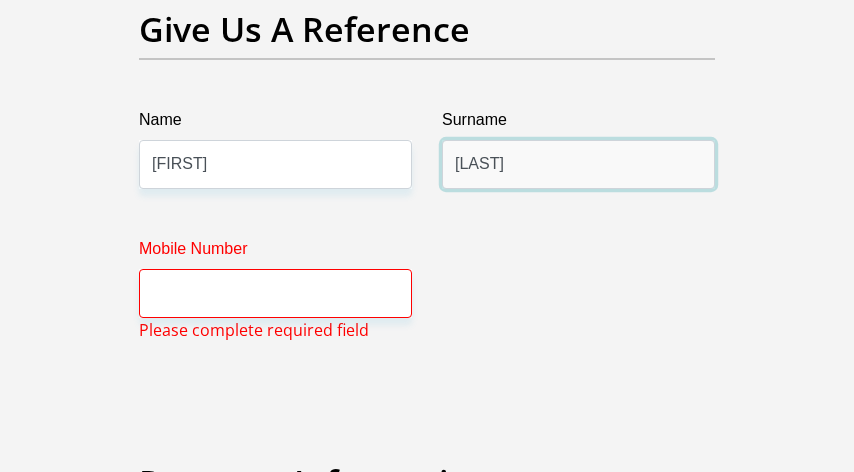 type on "[LAST]" 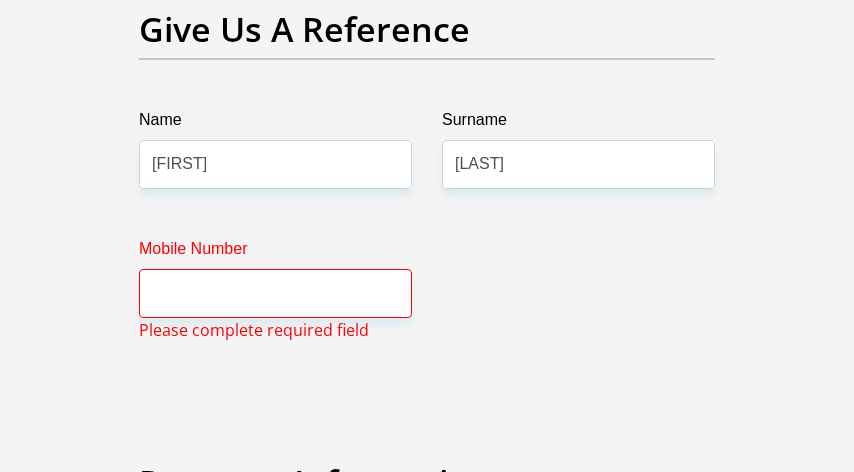 click on "Please complete required field" at bounding box center (254, 330) 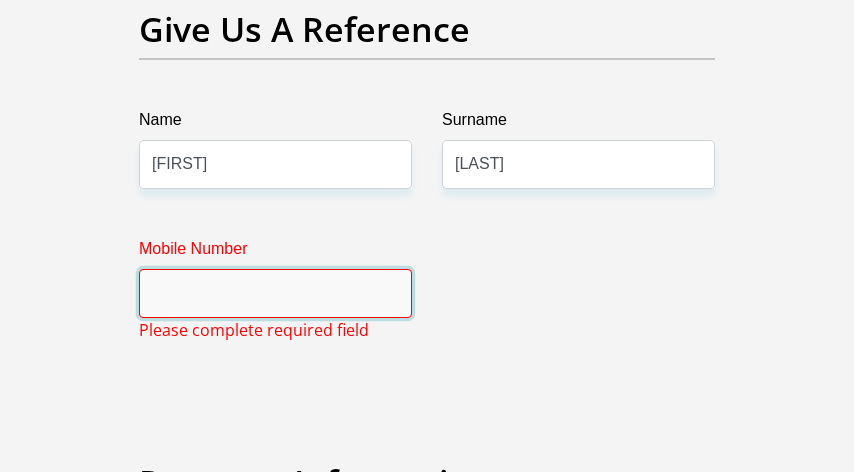 click on "Mobile Number" at bounding box center [275, 293] 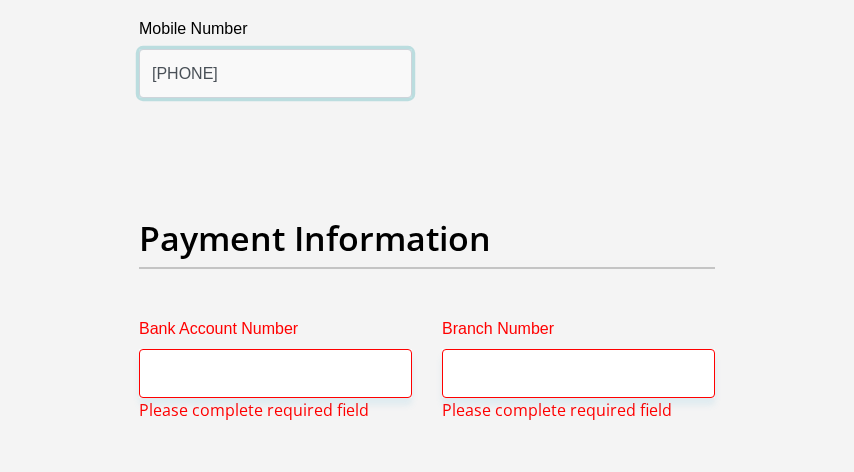 scroll, scrollTop: 4844, scrollLeft: 0, axis: vertical 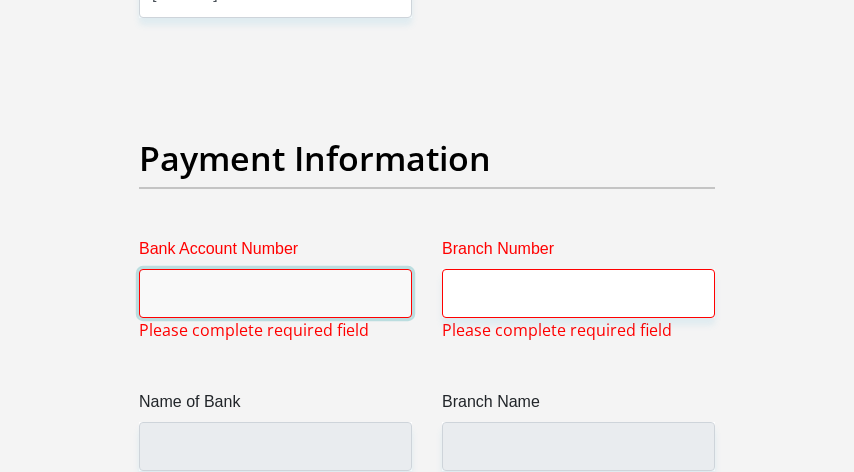 click on "Bank Account Number" at bounding box center (275, 293) 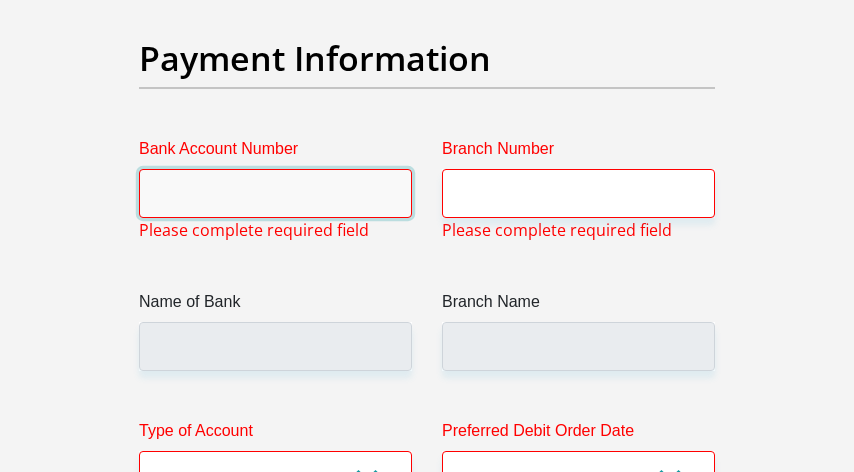 scroll, scrollTop: 5244, scrollLeft: 0, axis: vertical 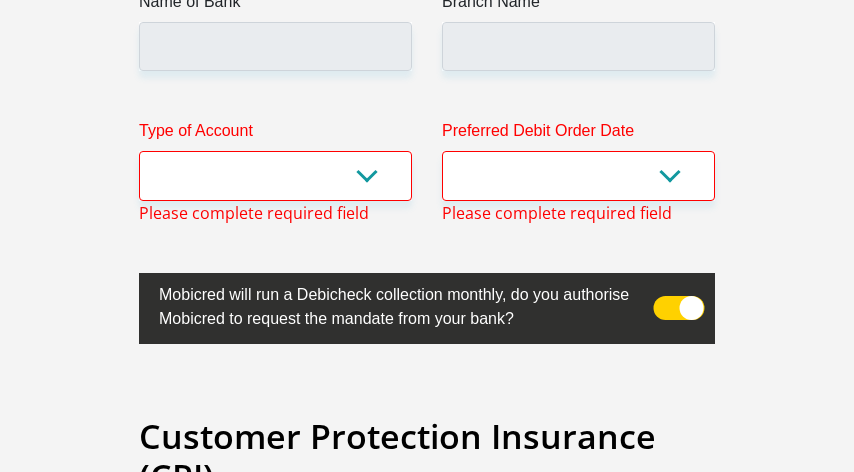 click on "Preferred Debit Order Date" at bounding box center (578, 135) 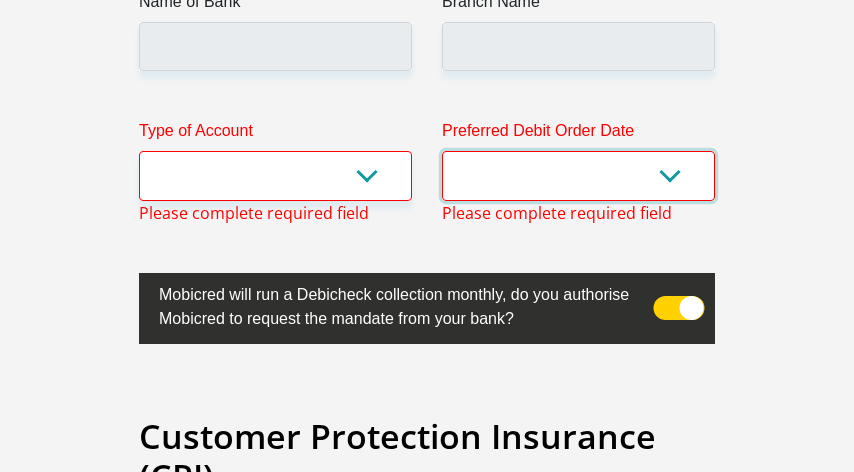 click on "1st
2nd
3rd
4th
5th
7th
18th
19th
20th
21st
22nd
23rd
24th
25th
26th
27th
28th
29th
30th" at bounding box center [578, 175] 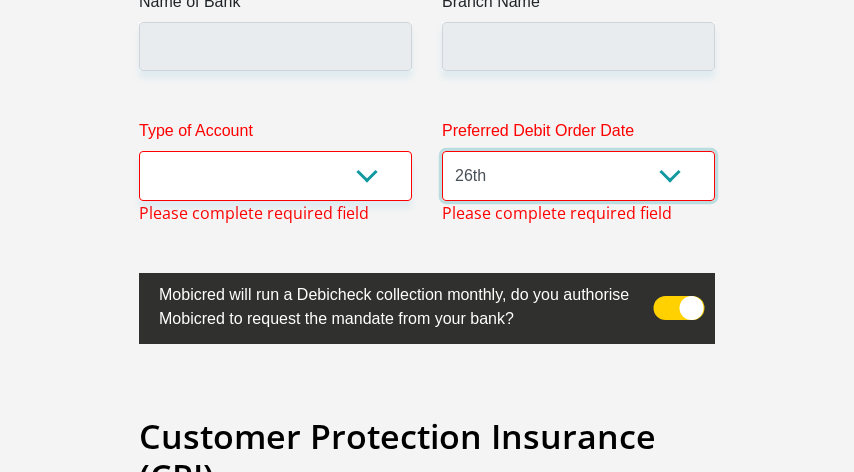 click on "1st
2nd
3rd
4th
5th
7th
18th
19th
20th
21st
22nd
23rd
24th
25th
26th
27th
28th
29th
30th" at bounding box center [578, 175] 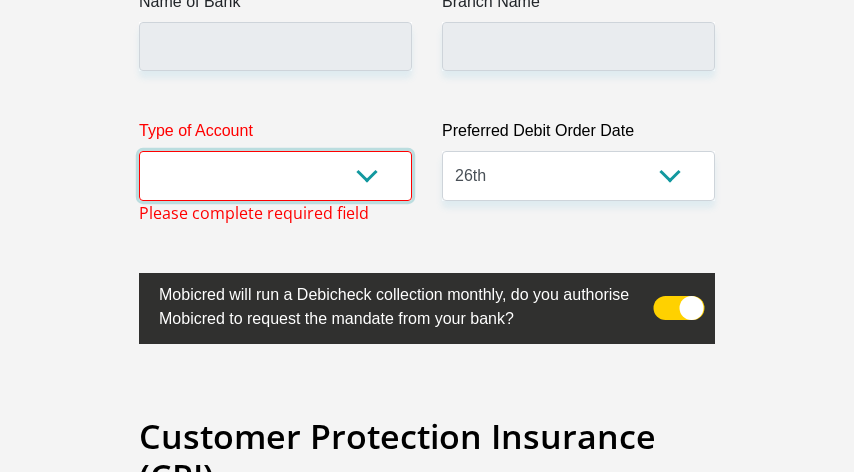 click on "Cheque
Savings" at bounding box center [275, 175] 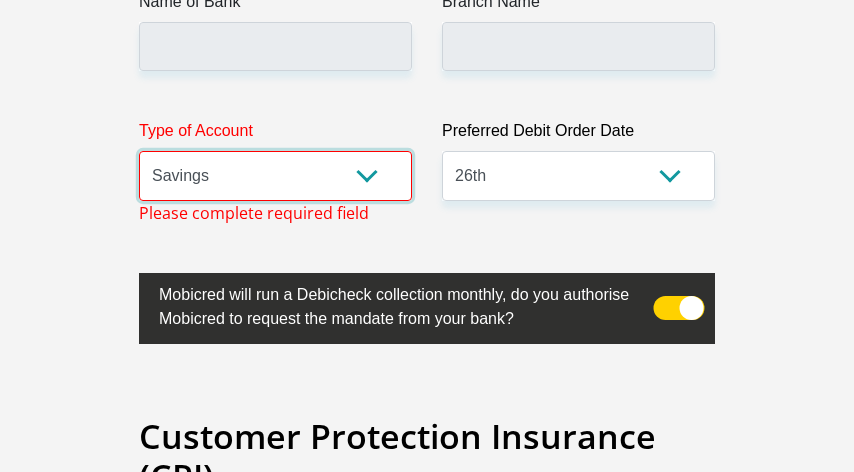 click on "Cheque
Savings" at bounding box center (275, 175) 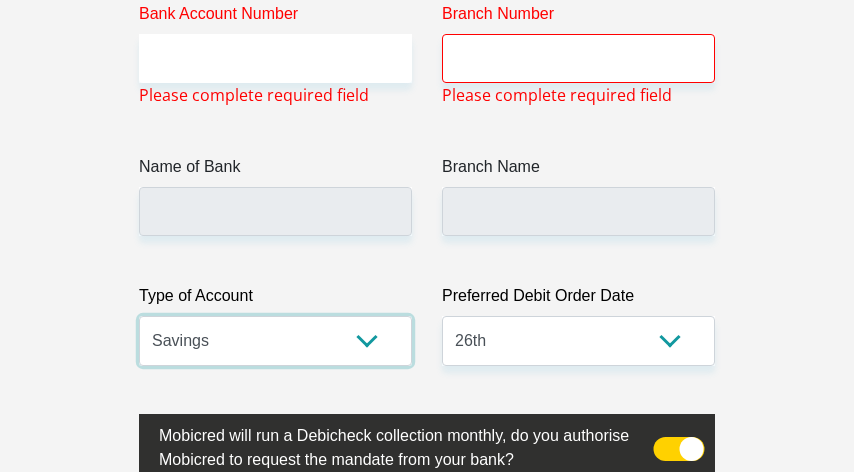scroll, scrollTop: 4944, scrollLeft: 0, axis: vertical 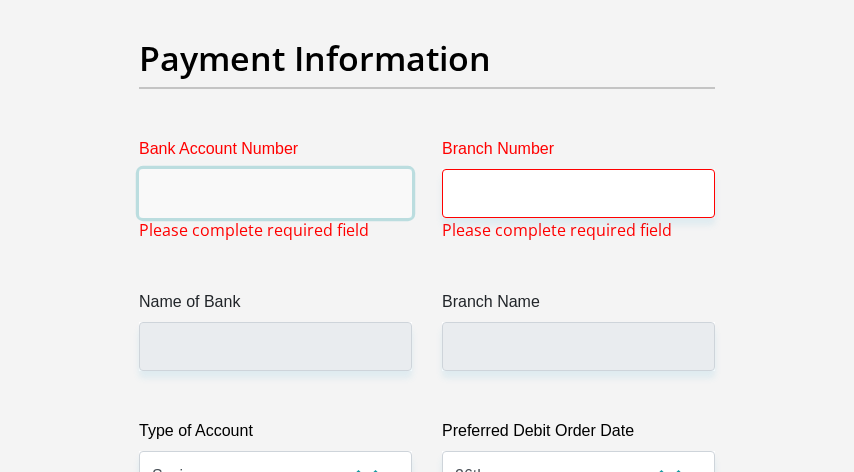 click on "Bank Account Number" at bounding box center (275, 193) 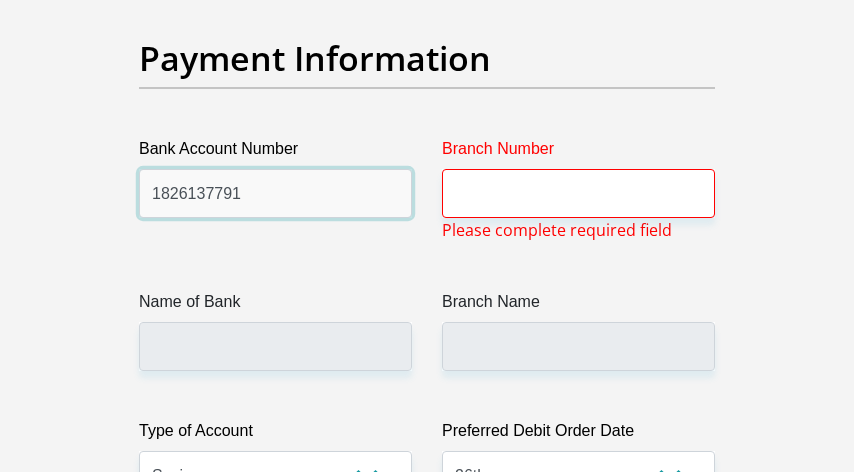 type on "1826137791" 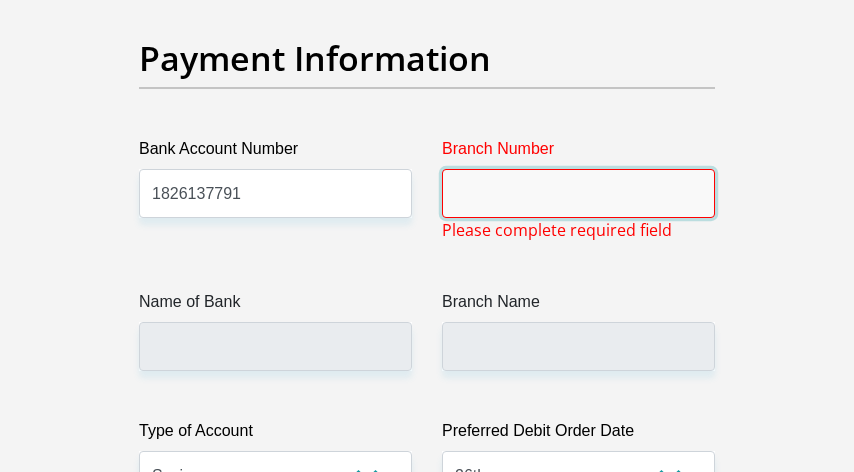 click on "Branch Number" at bounding box center (578, 193) 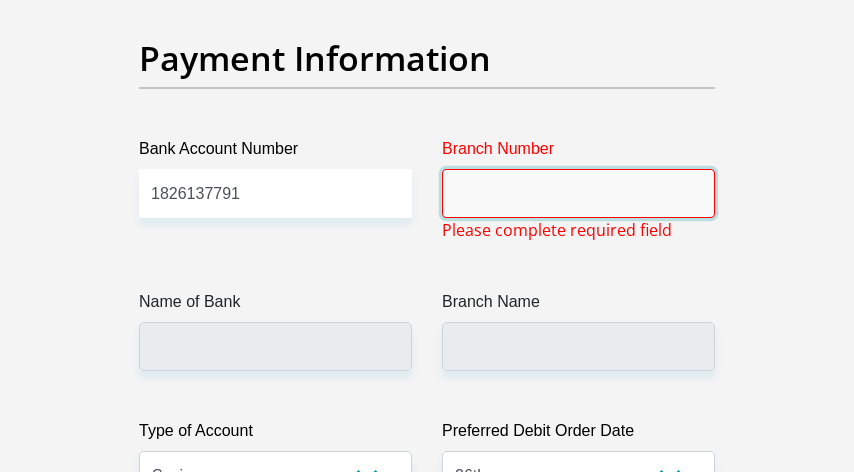 paste on "470010" 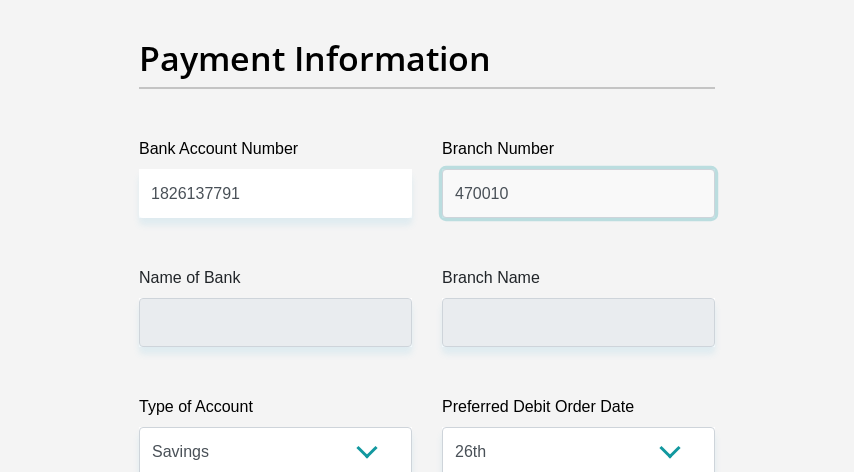type on "470010" 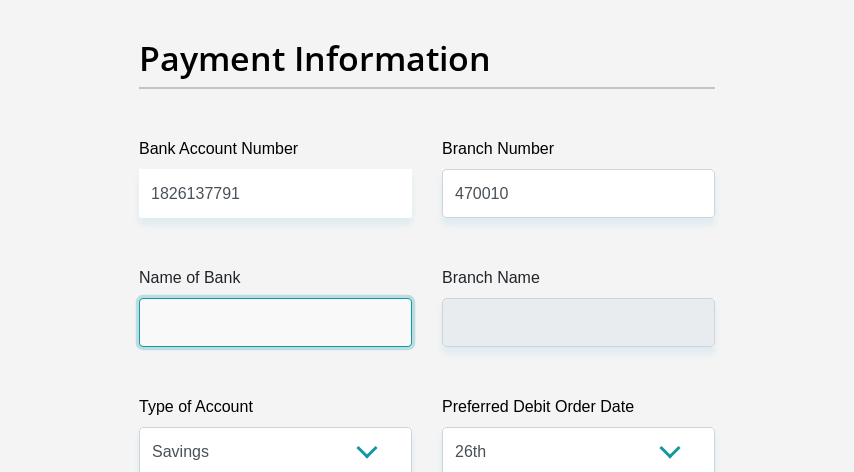 click on "Name of Bank" at bounding box center (275, 322) 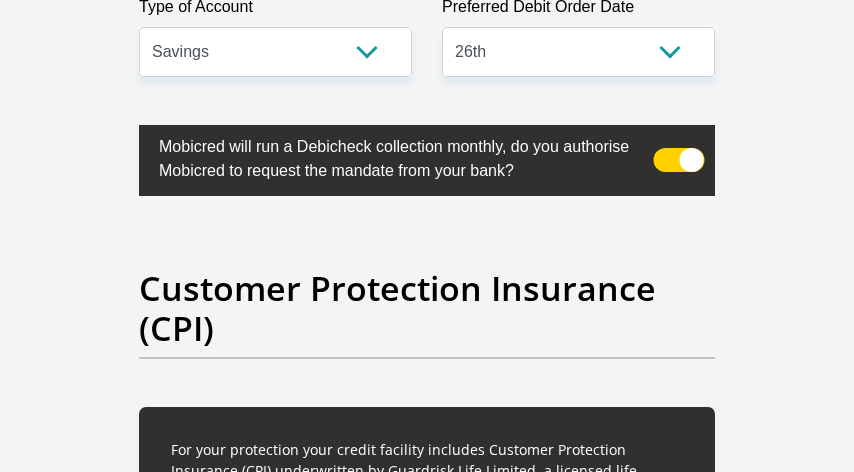 scroll, scrollTop: 5644, scrollLeft: 0, axis: vertical 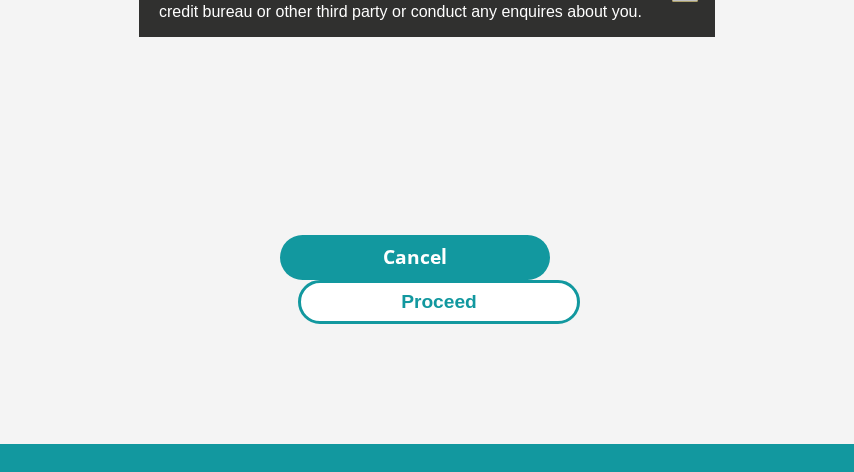 click on "Proceed" at bounding box center [439, 302] 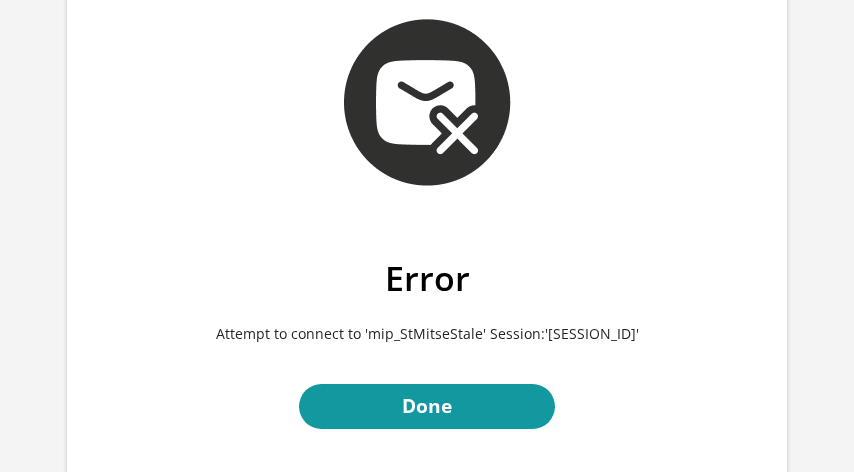scroll, scrollTop: 292, scrollLeft: 0, axis: vertical 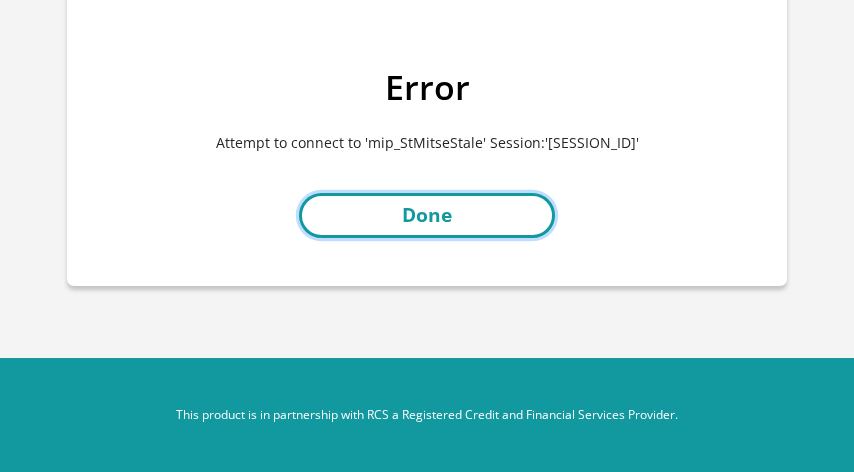 click on "Done" at bounding box center [427, 215] 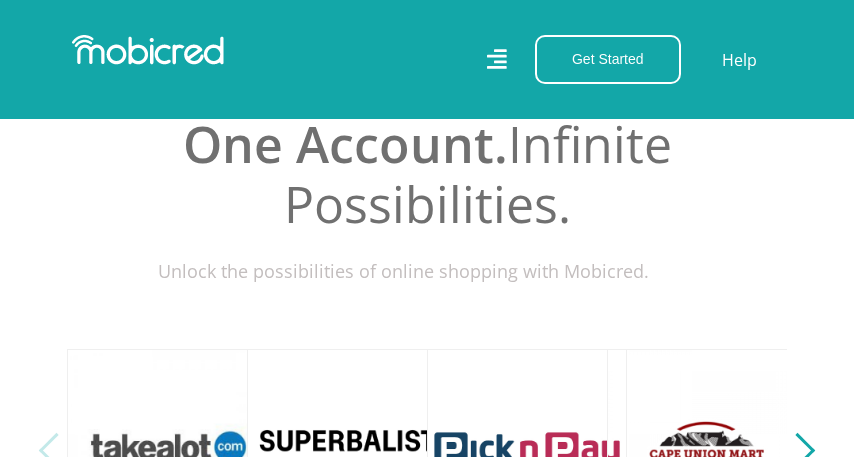 scroll, scrollTop: 500, scrollLeft: 0, axis: vertical 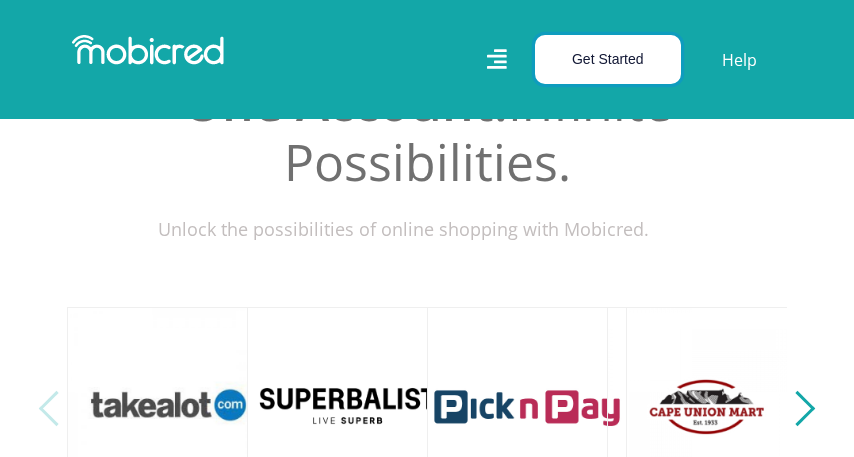click on "Get Started" at bounding box center [608, 59] 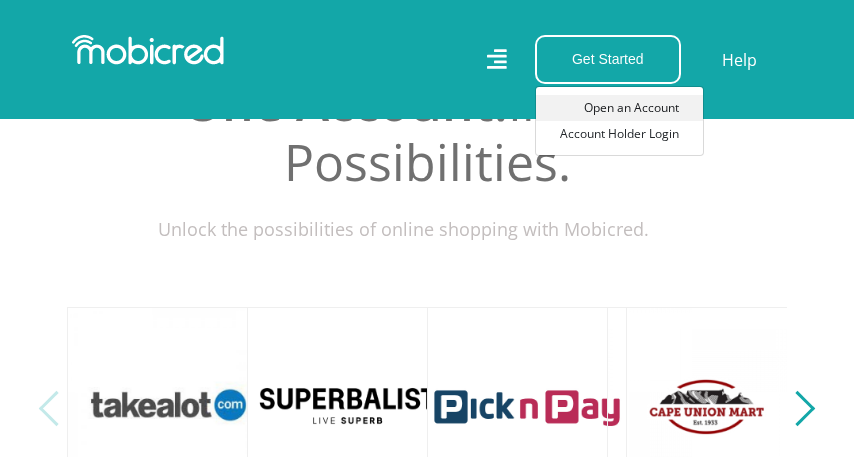 click on "Open an Account" at bounding box center (619, 108) 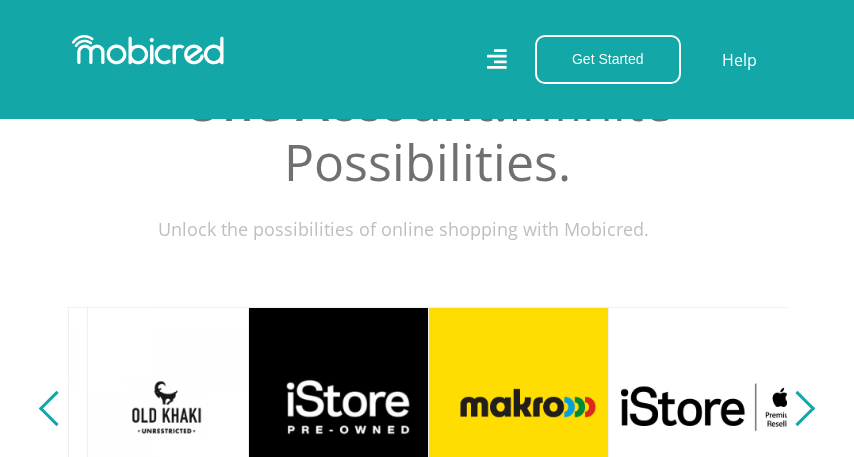scroll, scrollTop: 0, scrollLeft: 900, axis: horizontal 